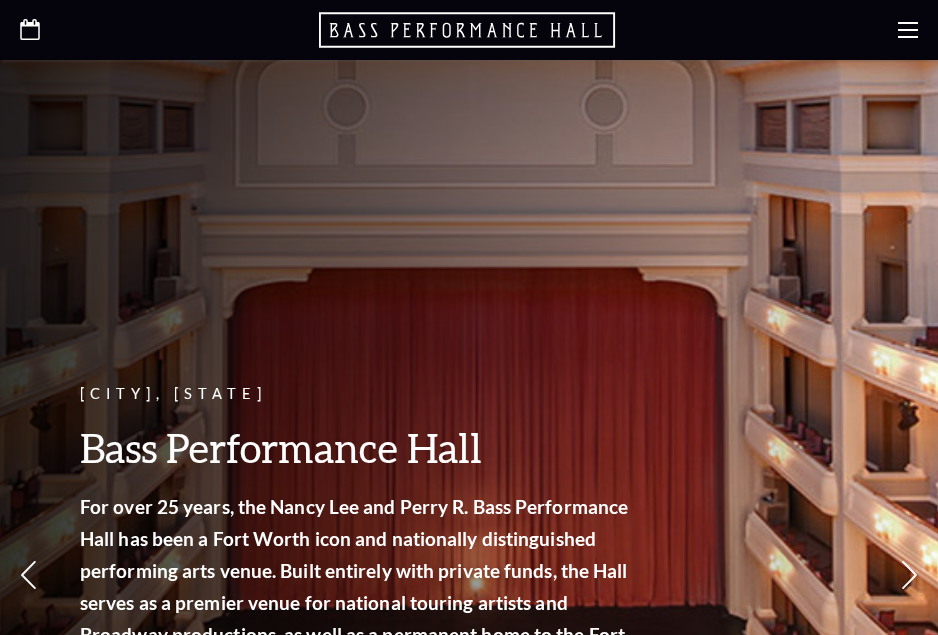 scroll, scrollTop: 0, scrollLeft: 0, axis: both 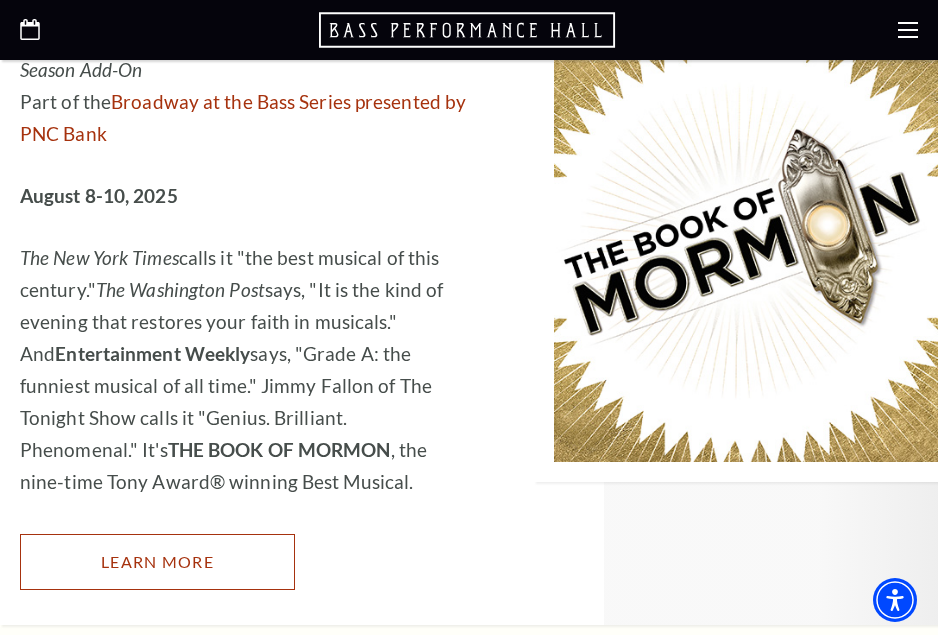 click on "Learn More" at bounding box center (157, 562) 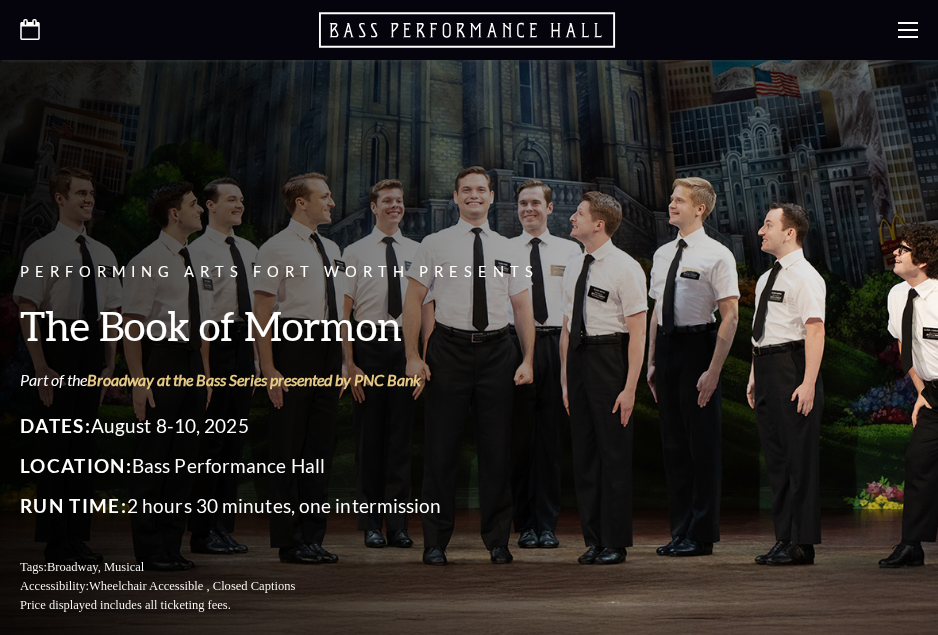 scroll, scrollTop: 0, scrollLeft: 0, axis: both 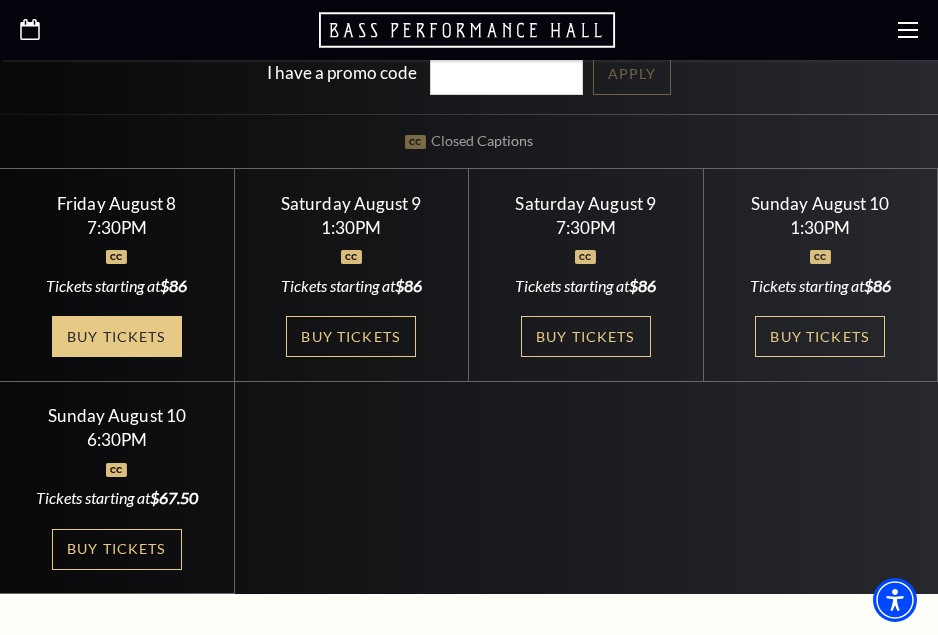 click on "Buy Tickets" at bounding box center [117, 336] 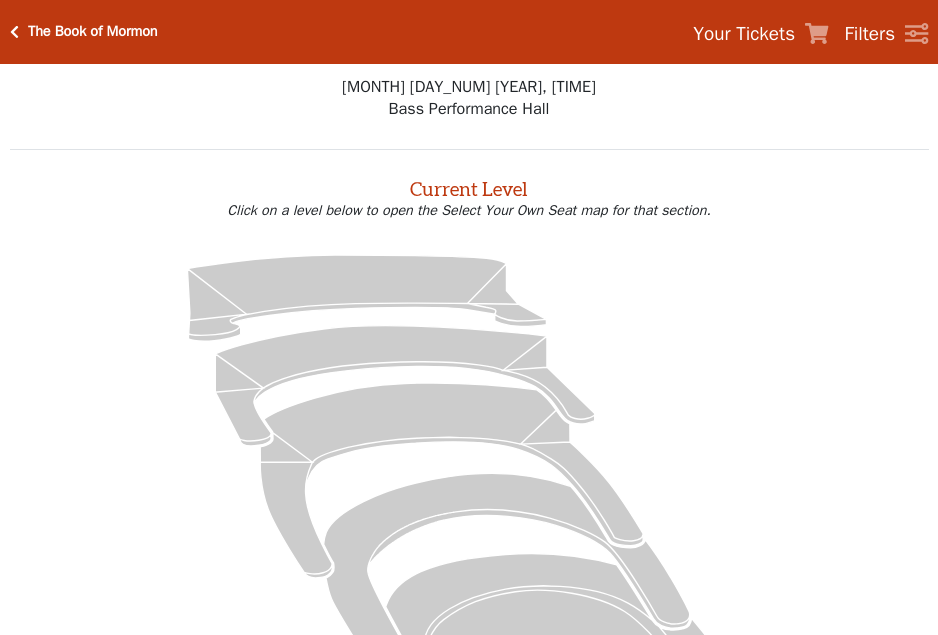 scroll, scrollTop: 0, scrollLeft: 0, axis: both 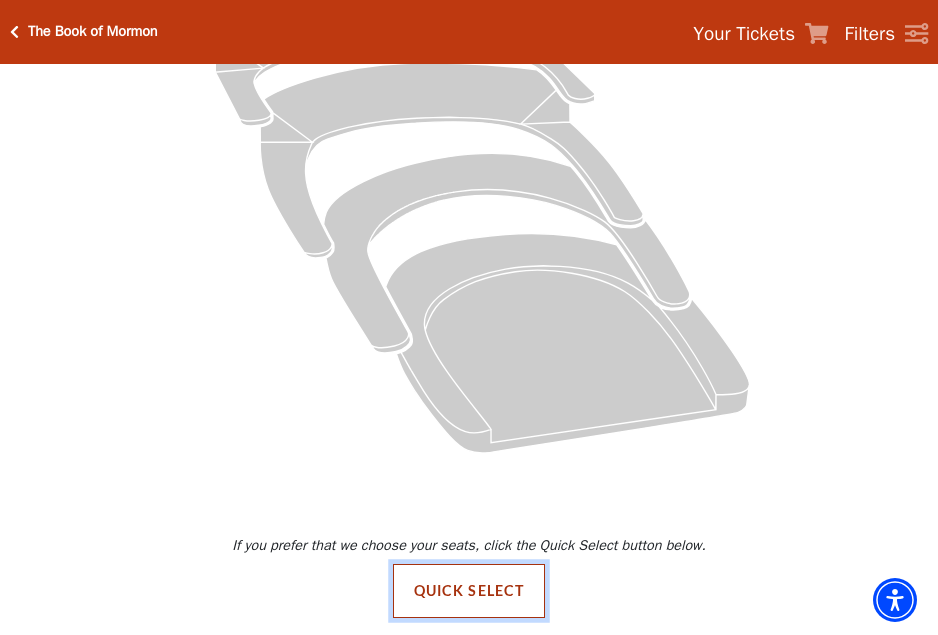click on "Quick Select" at bounding box center (469, 591) 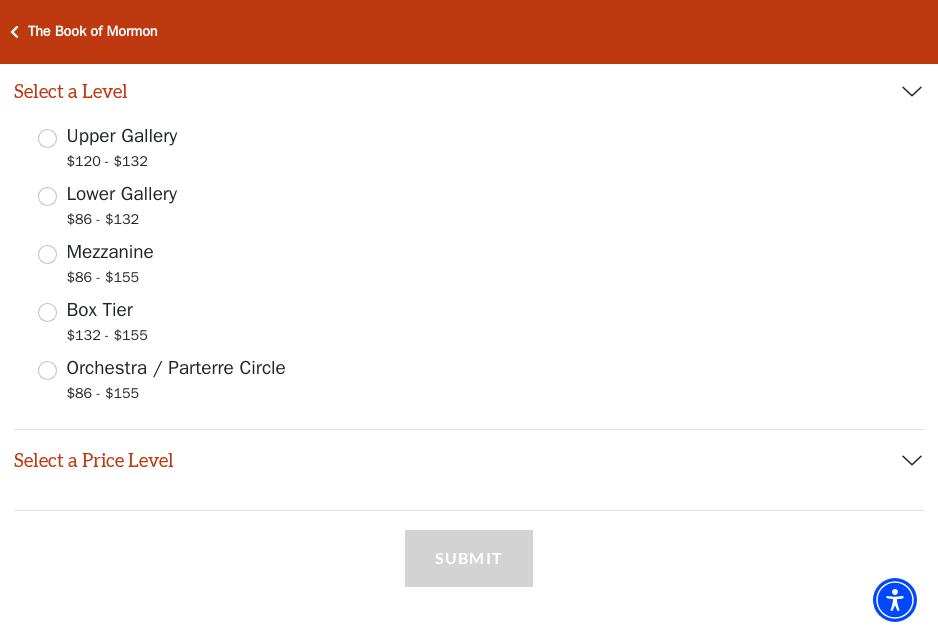 scroll, scrollTop: 300, scrollLeft: 0, axis: vertical 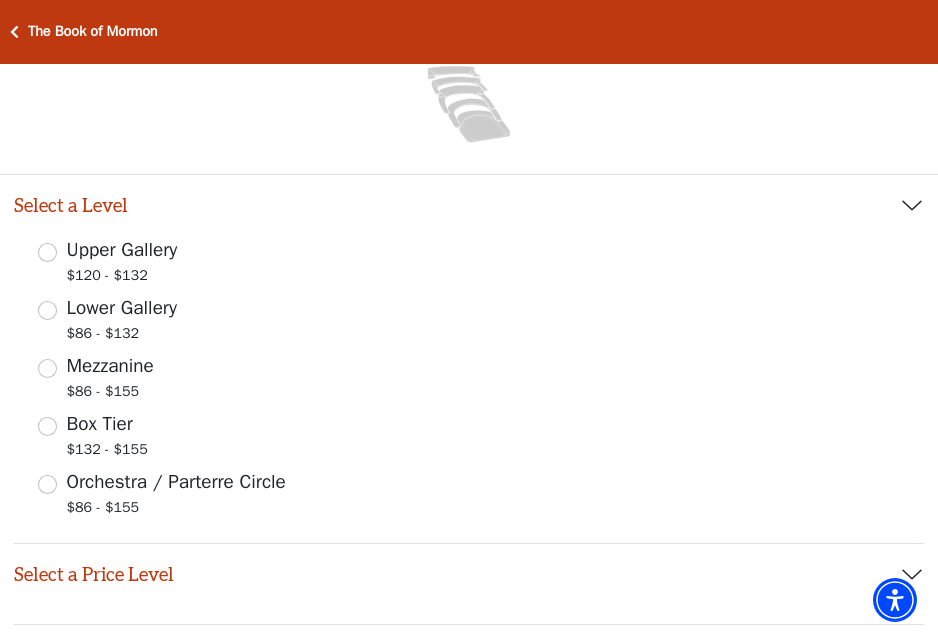 click on "Upper Gallery     $120 - $132" at bounding box center (469, 264) 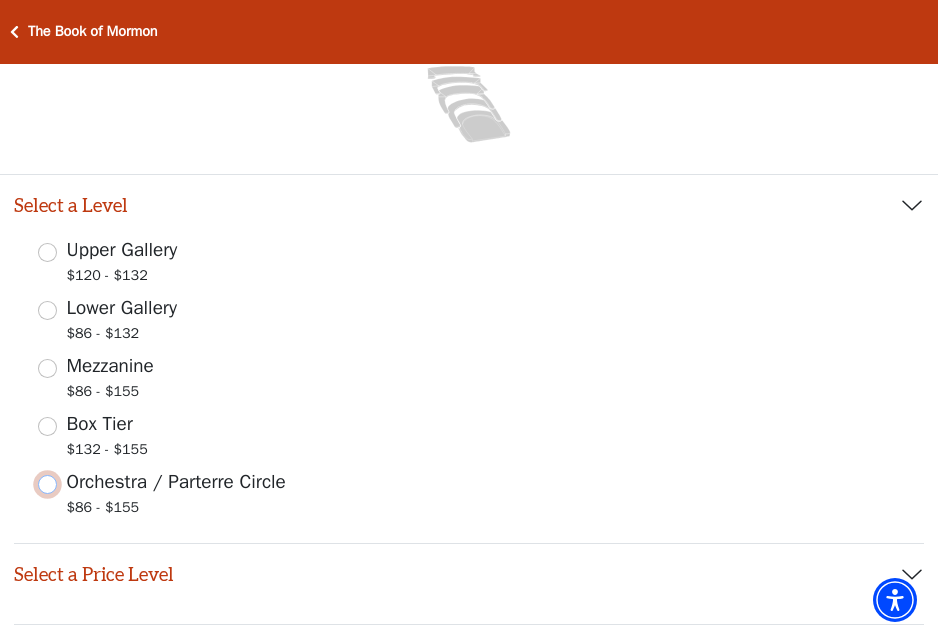 click on "Orchestra / Parterre Circle     $86 - $155" at bounding box center (47, 484) 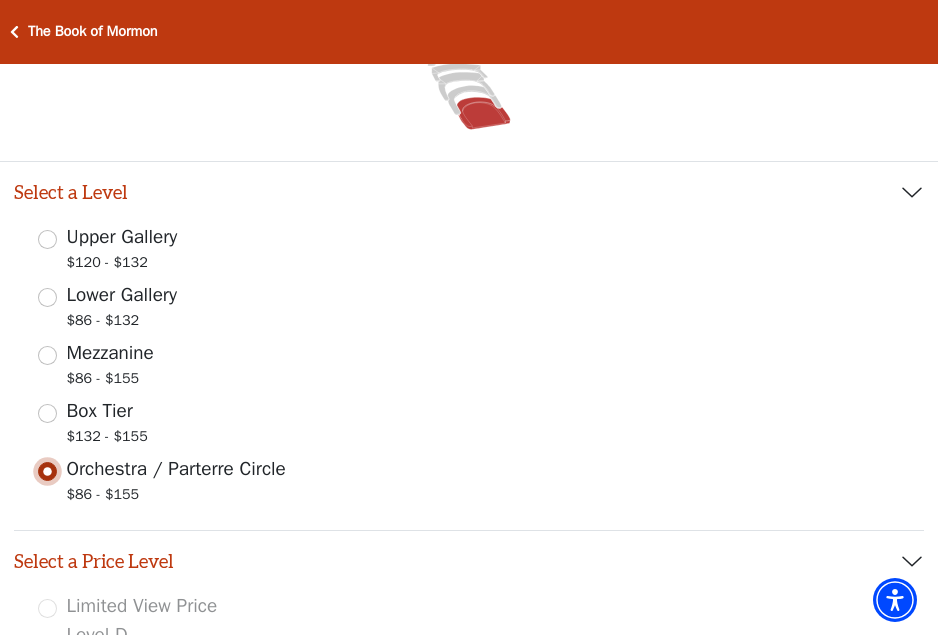 scroll, scrollTop: 200, scrollLeft: 0, axis: vertical 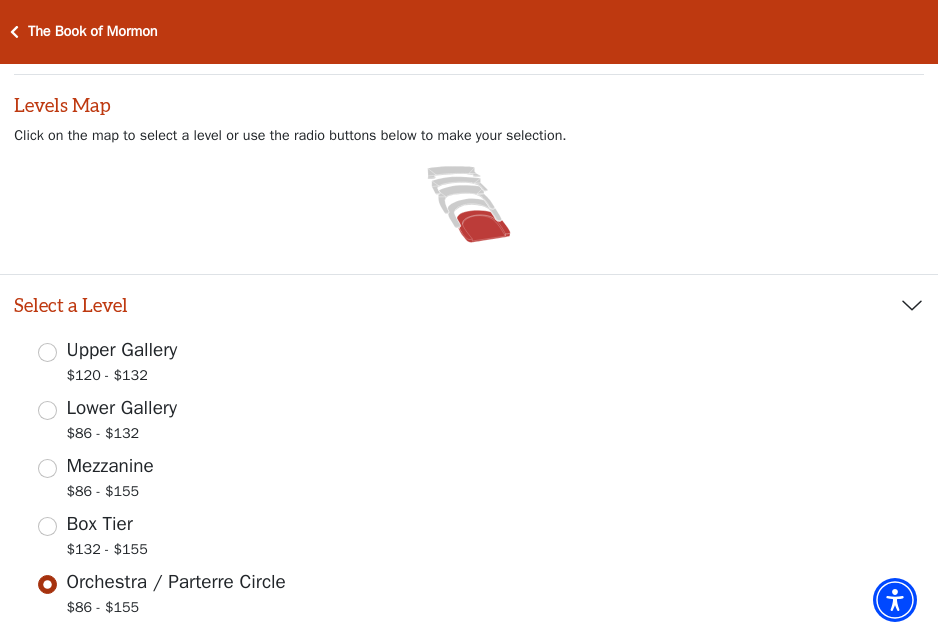 click on "Box Tier" at bounding box center [100, 524] 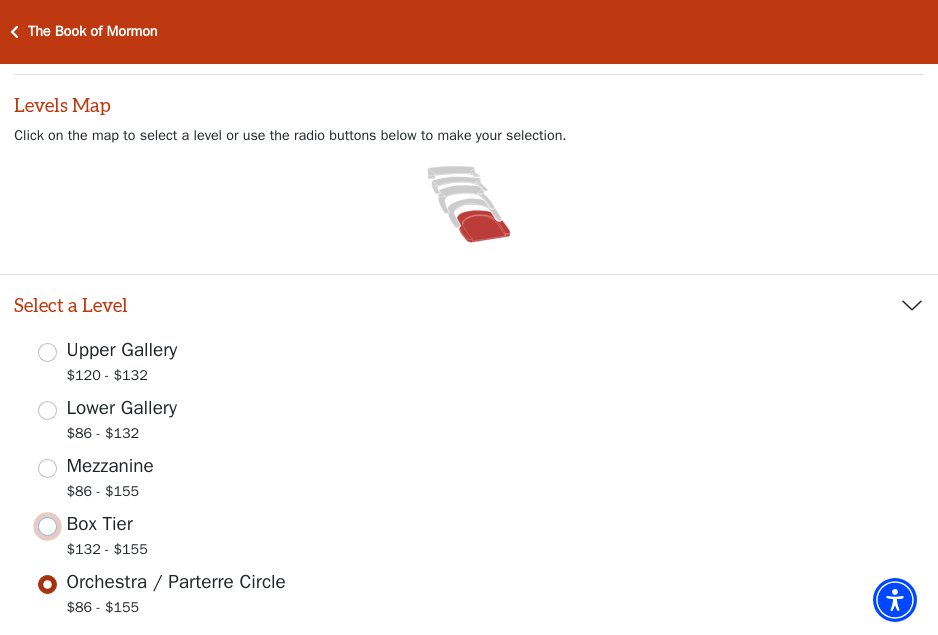 click on "Box Tier     $132 - $155" at bounding box center (47, 526) 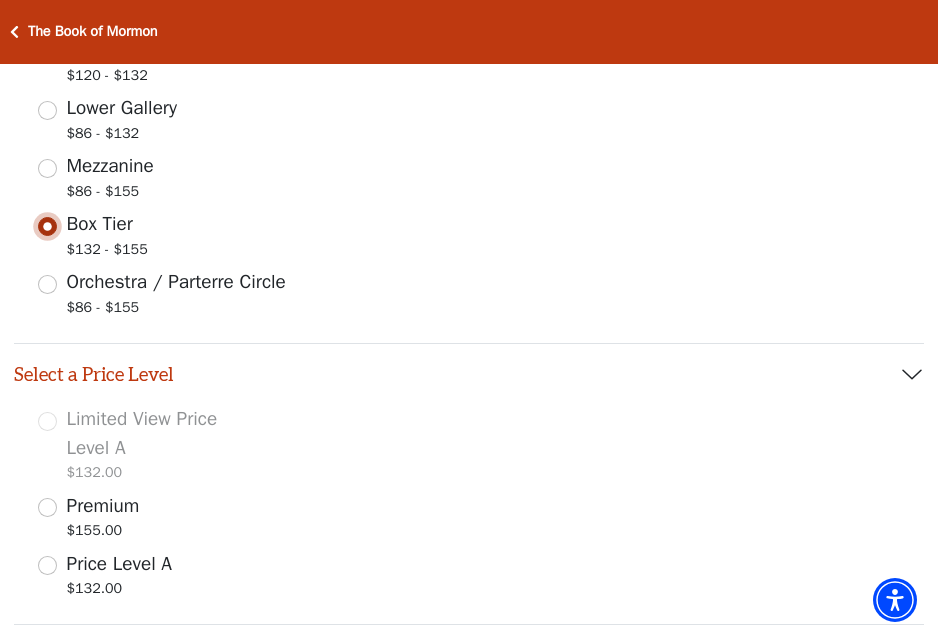 scroll, scrollTop: 400, scrollLeft: 0, axis: vertical 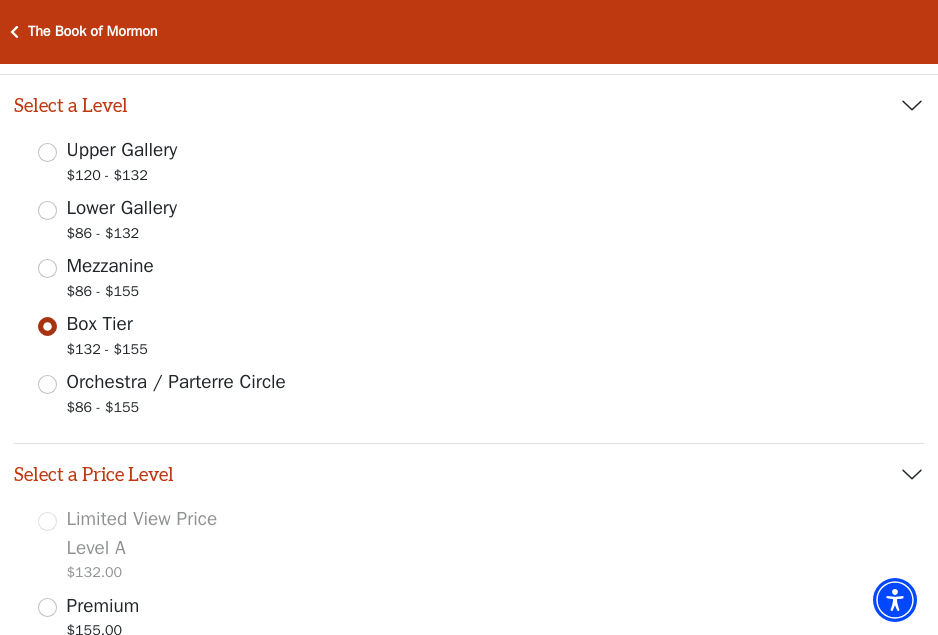 click on "Mezzanine" at bounding box center (110, 266) 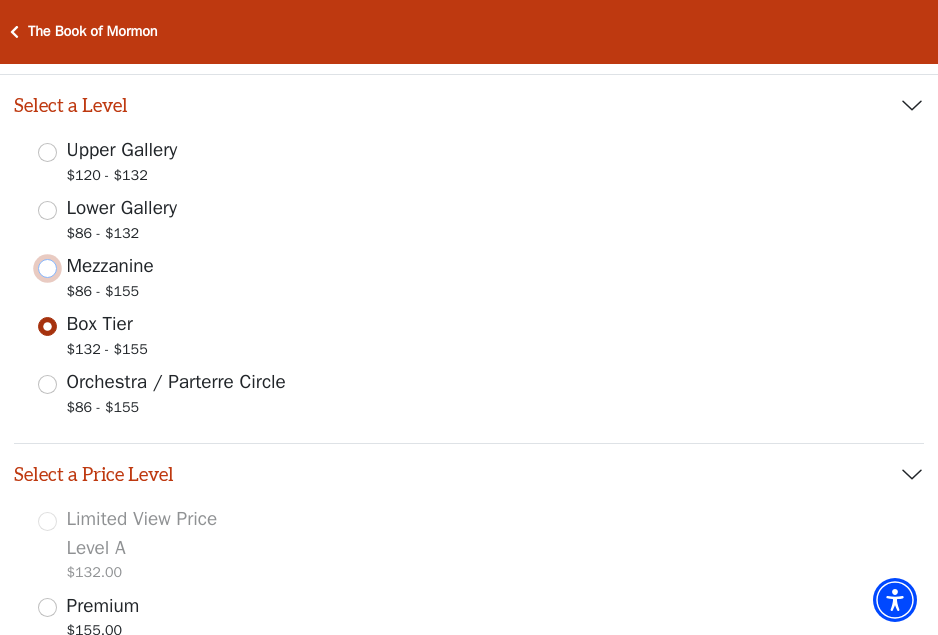 radio on "true" 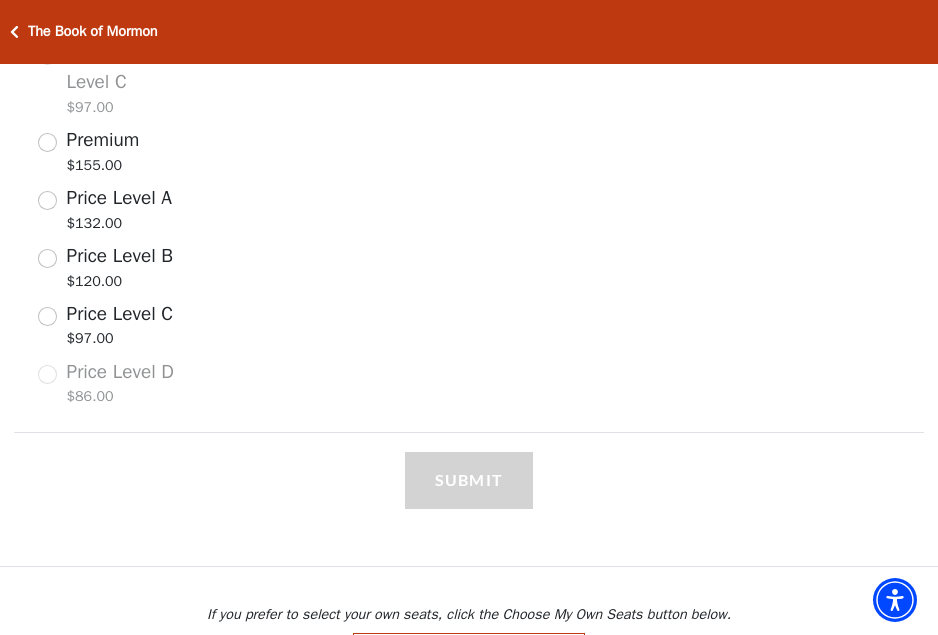 scroll, scrollTop: 1117, scrollLeft: 0, axis: vertical 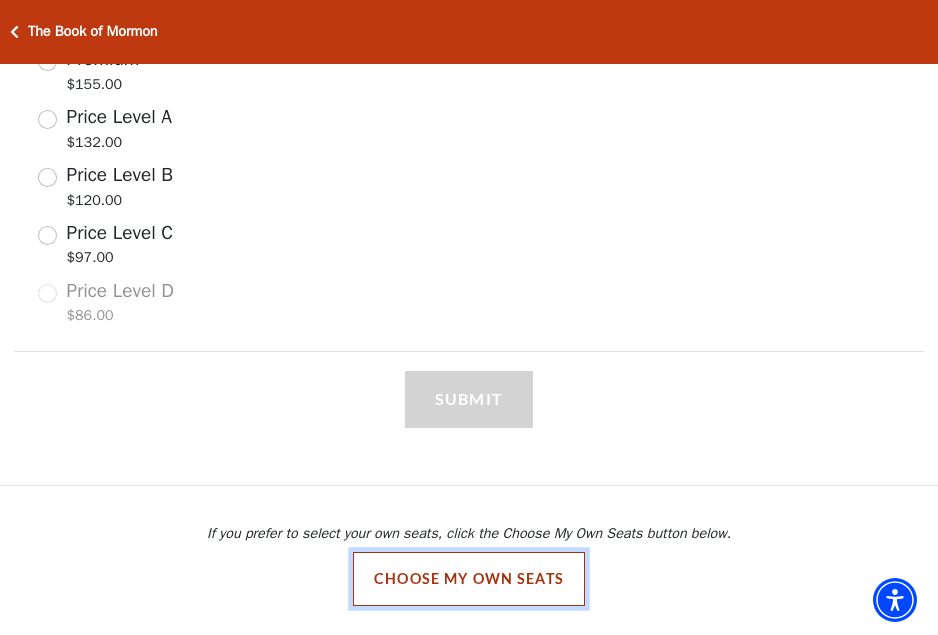 click on "Choose My Own Seats" at bounding box center (469, 579) 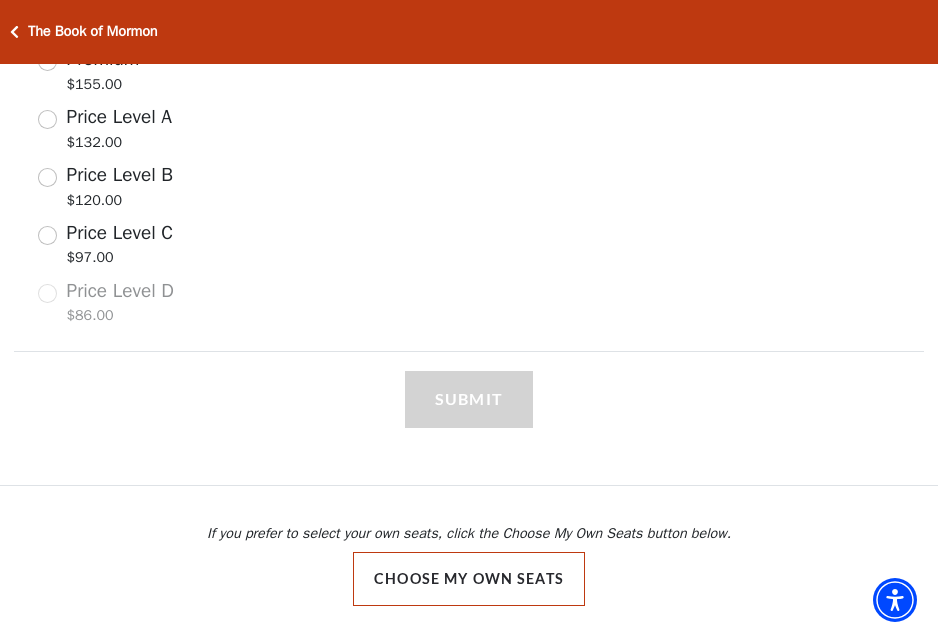 scroll, scrollTop: 320, scrollLeft: 0, axis: vertical 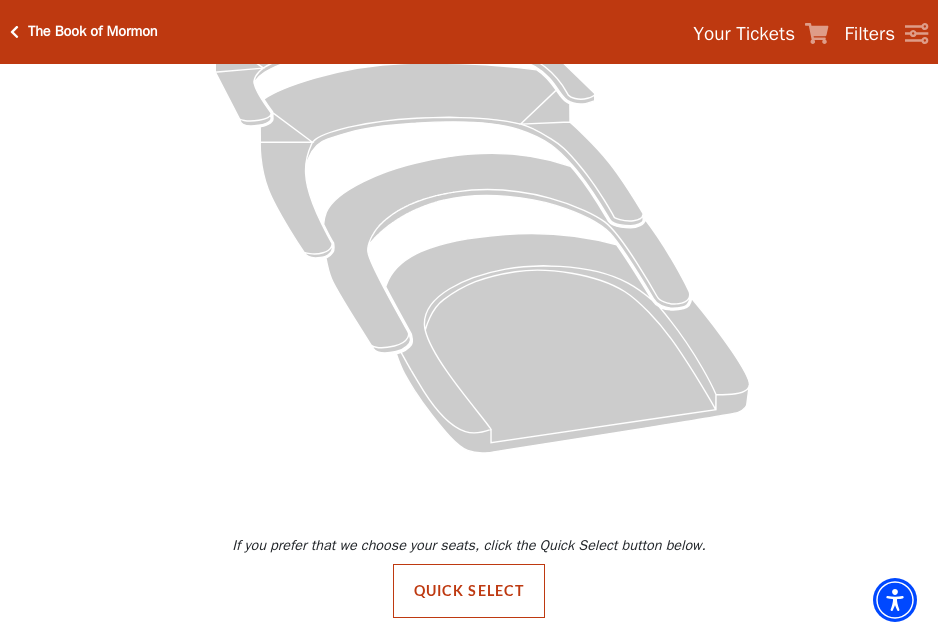 click on "The Book of Mormon   Your Tickets       Filters" at bounding box center [469, 32] 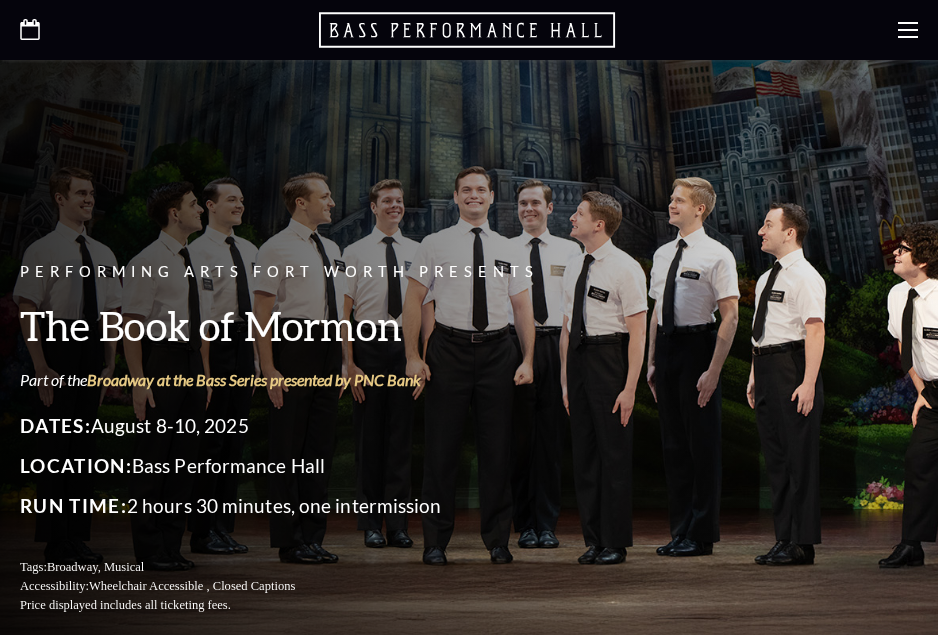 scroll, scrollTop: 0, scrollLeft: 0, axis: both 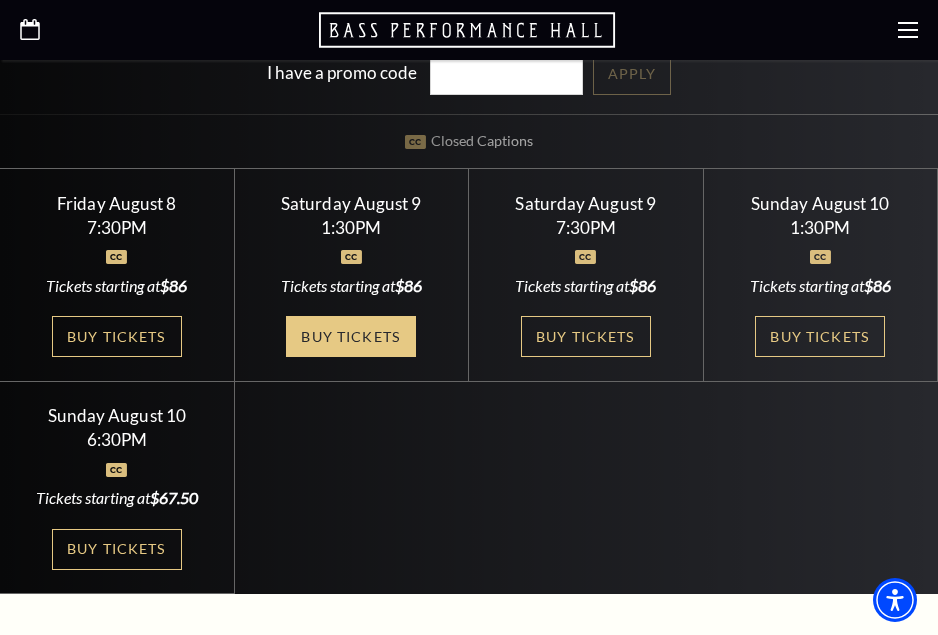 click on "Buy Tickets" at bounding box center [351, 336] 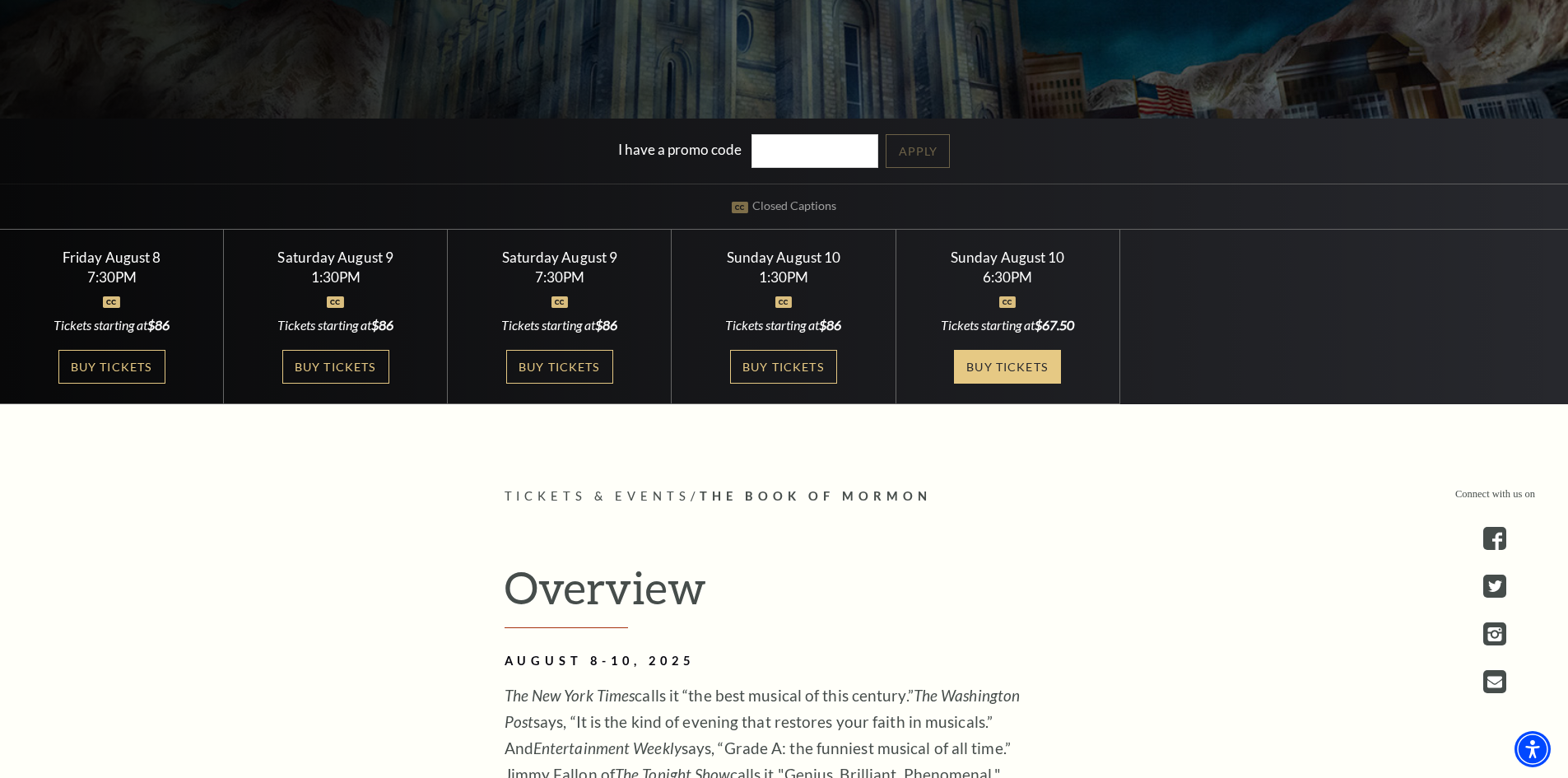 click on "Buy Tickets" at bounding box center (1007, 366) 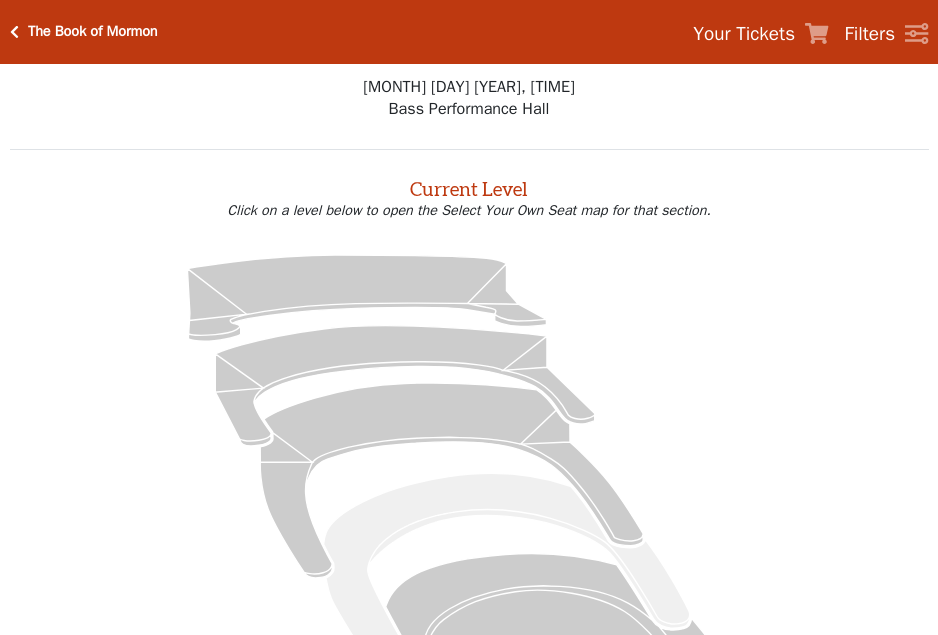 scroll, scrollTop: 0, scrollLeft: 0, axis: both 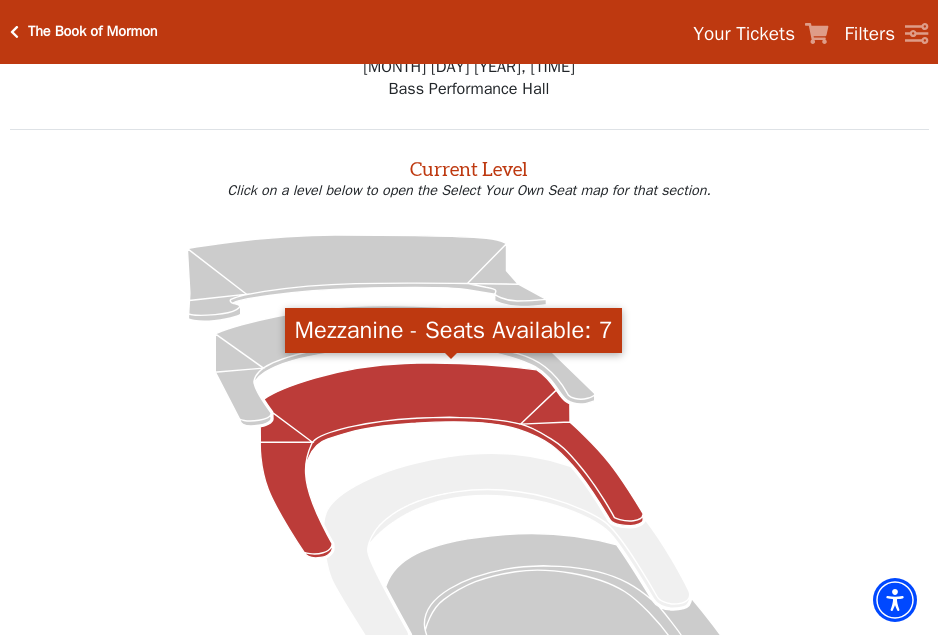 click 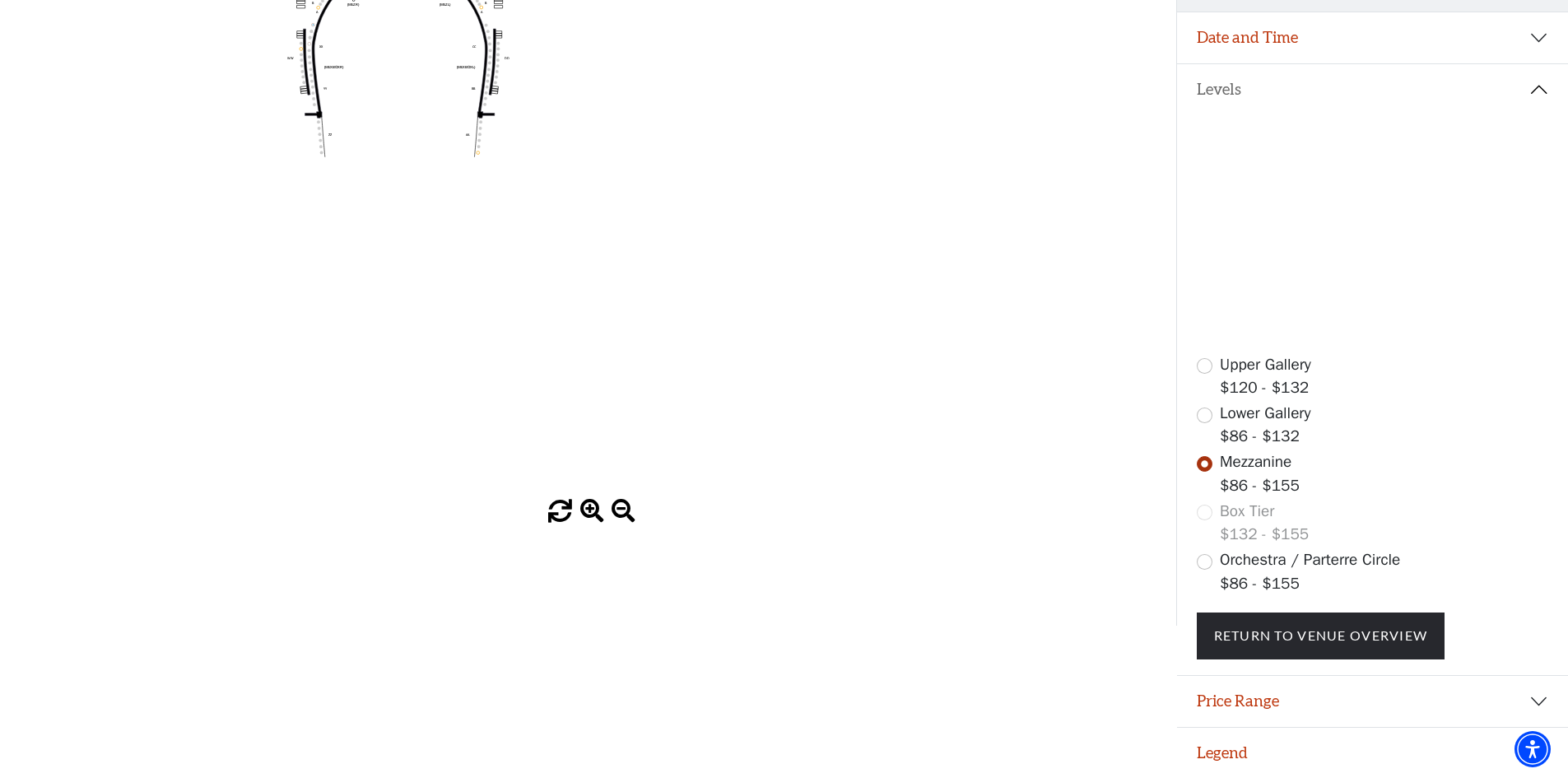 scroll, scrollTop: 0, scrollLeft: 0, axis: both 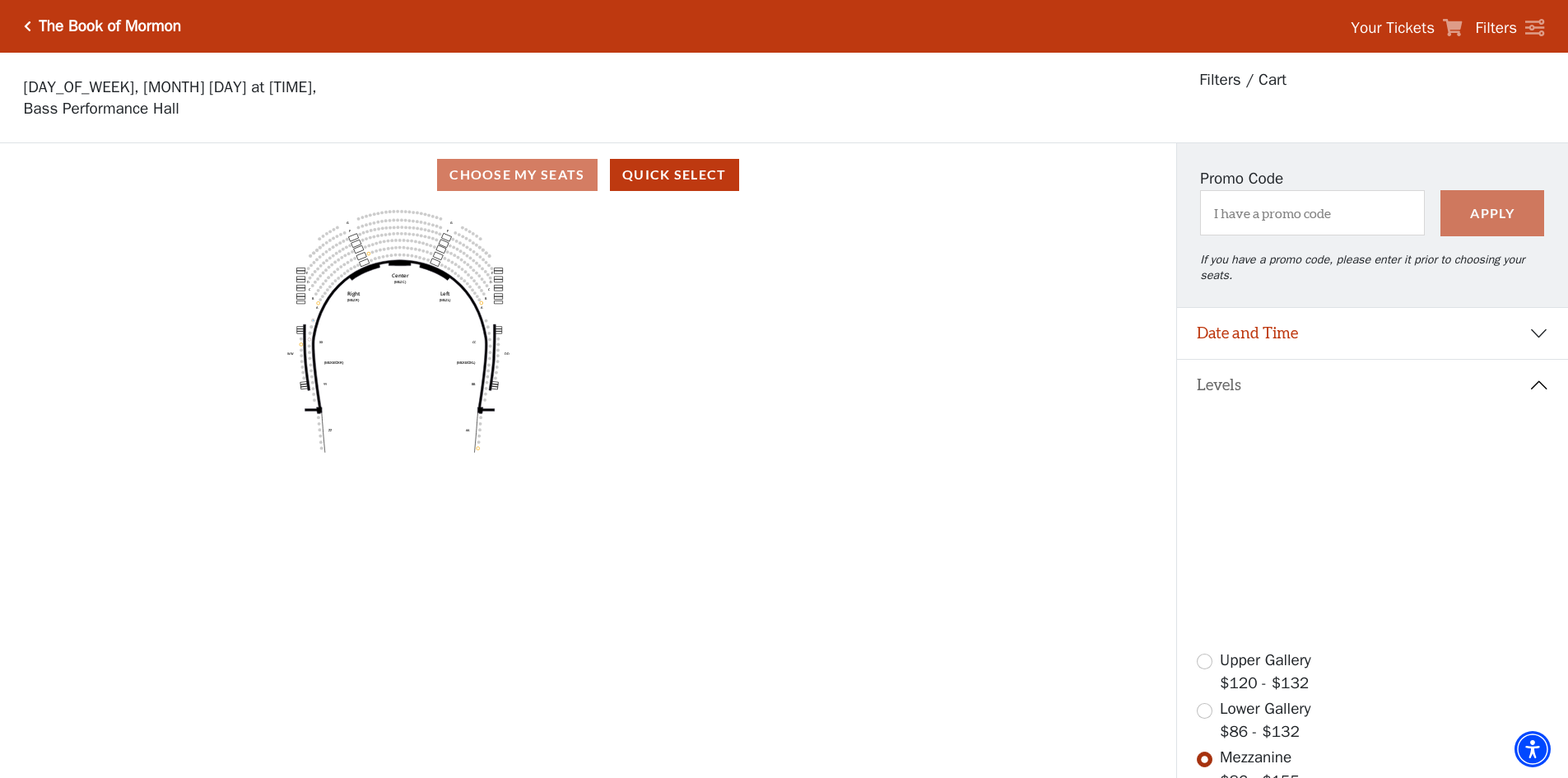 click 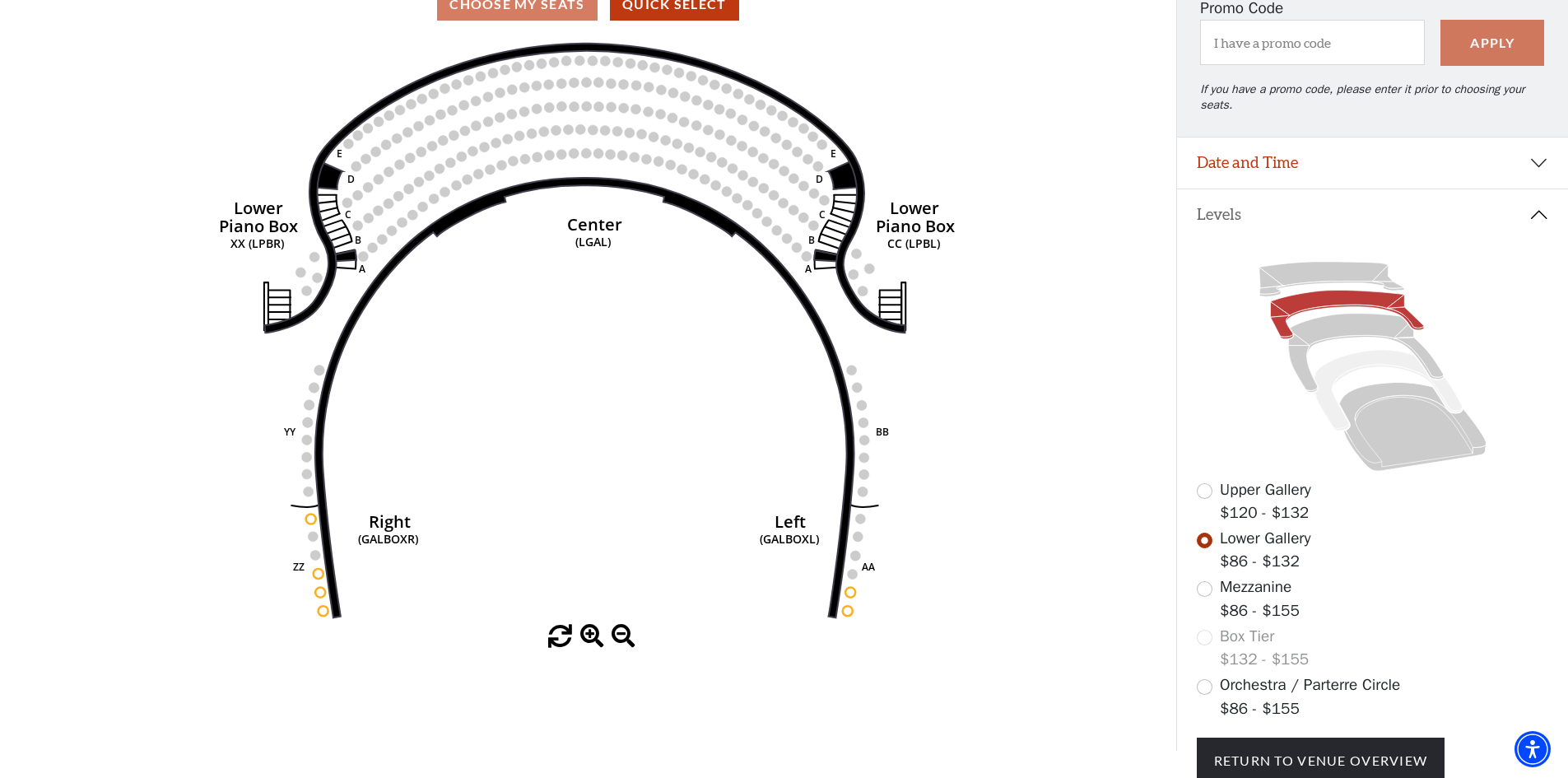 scroll, scrollTop: 131, scrollLeft: 0, axis: vertical 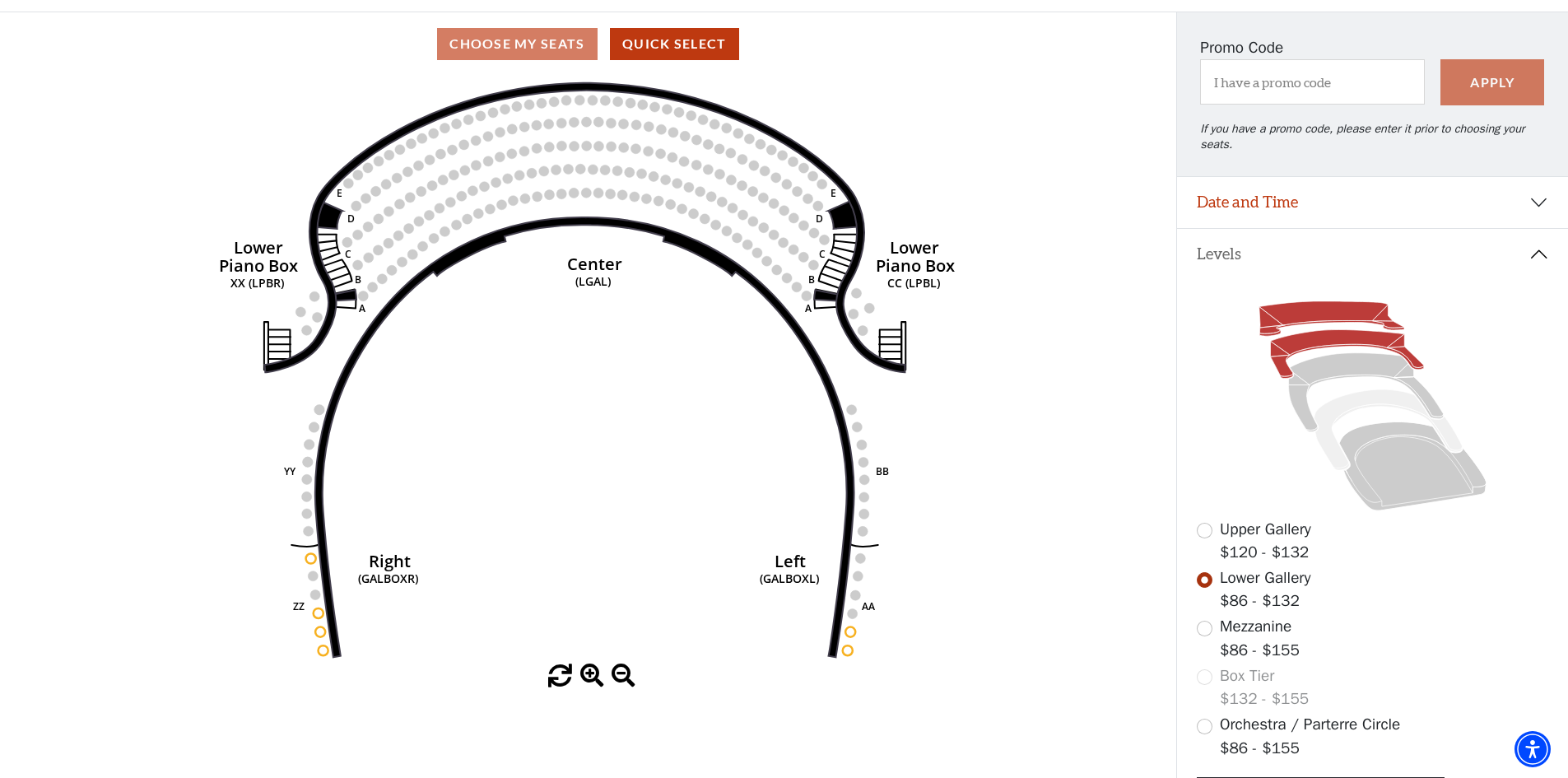 click 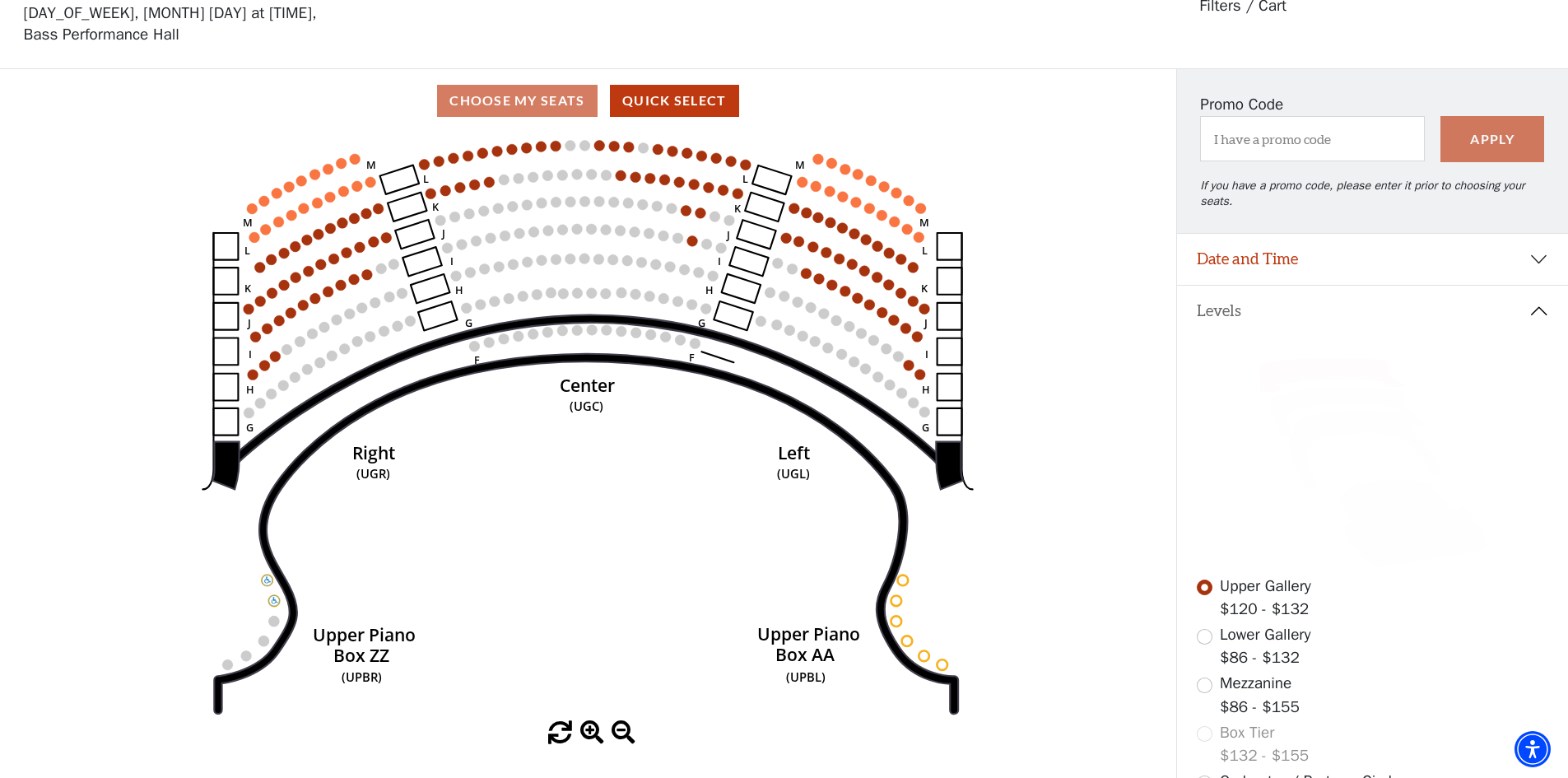 scroll, scrollTop: 77, scrollLeft: 0, axis: vertical 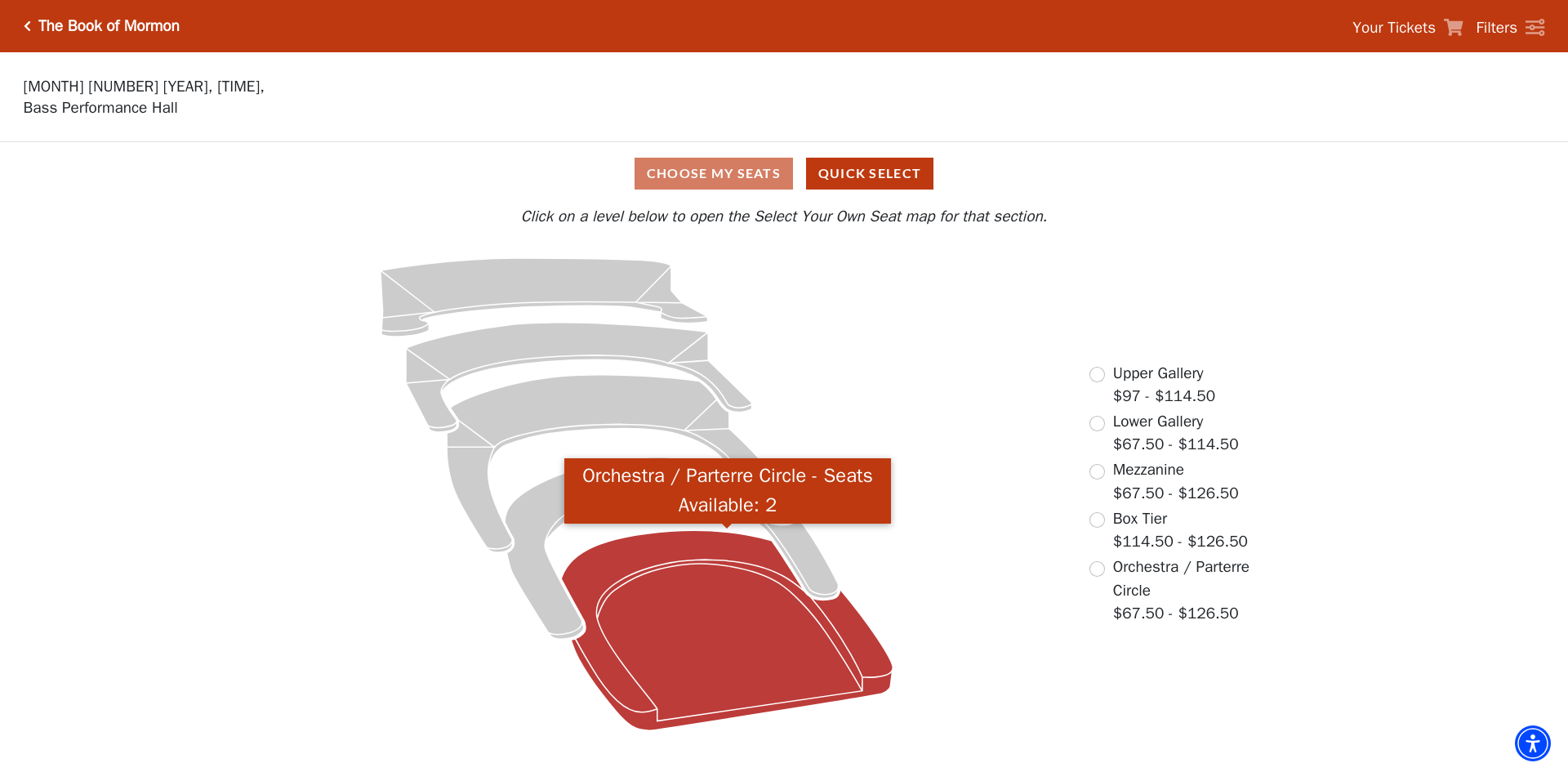 click 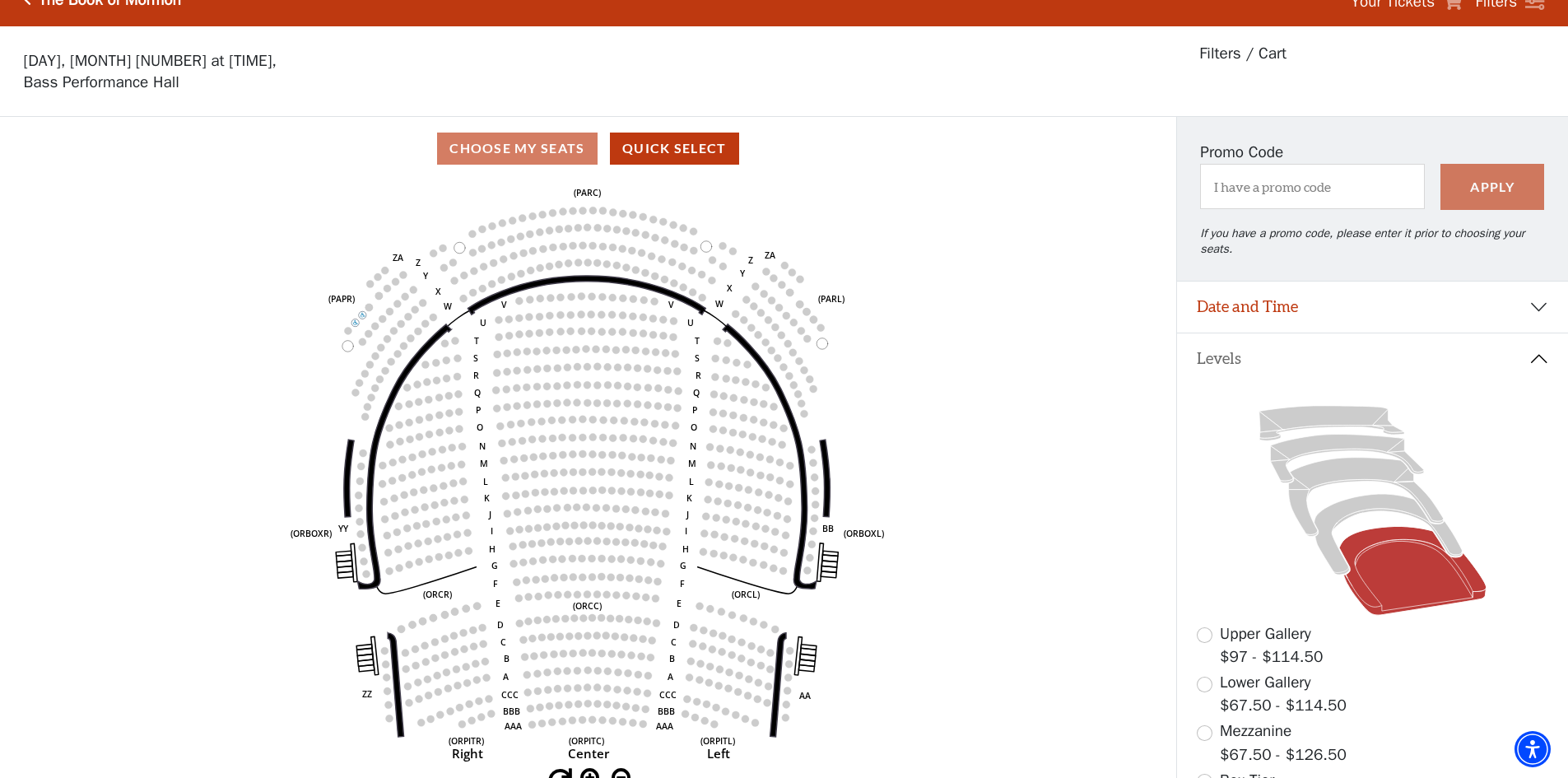 scroll, scrollTop: 0, scrollLeft: 0, axis: both 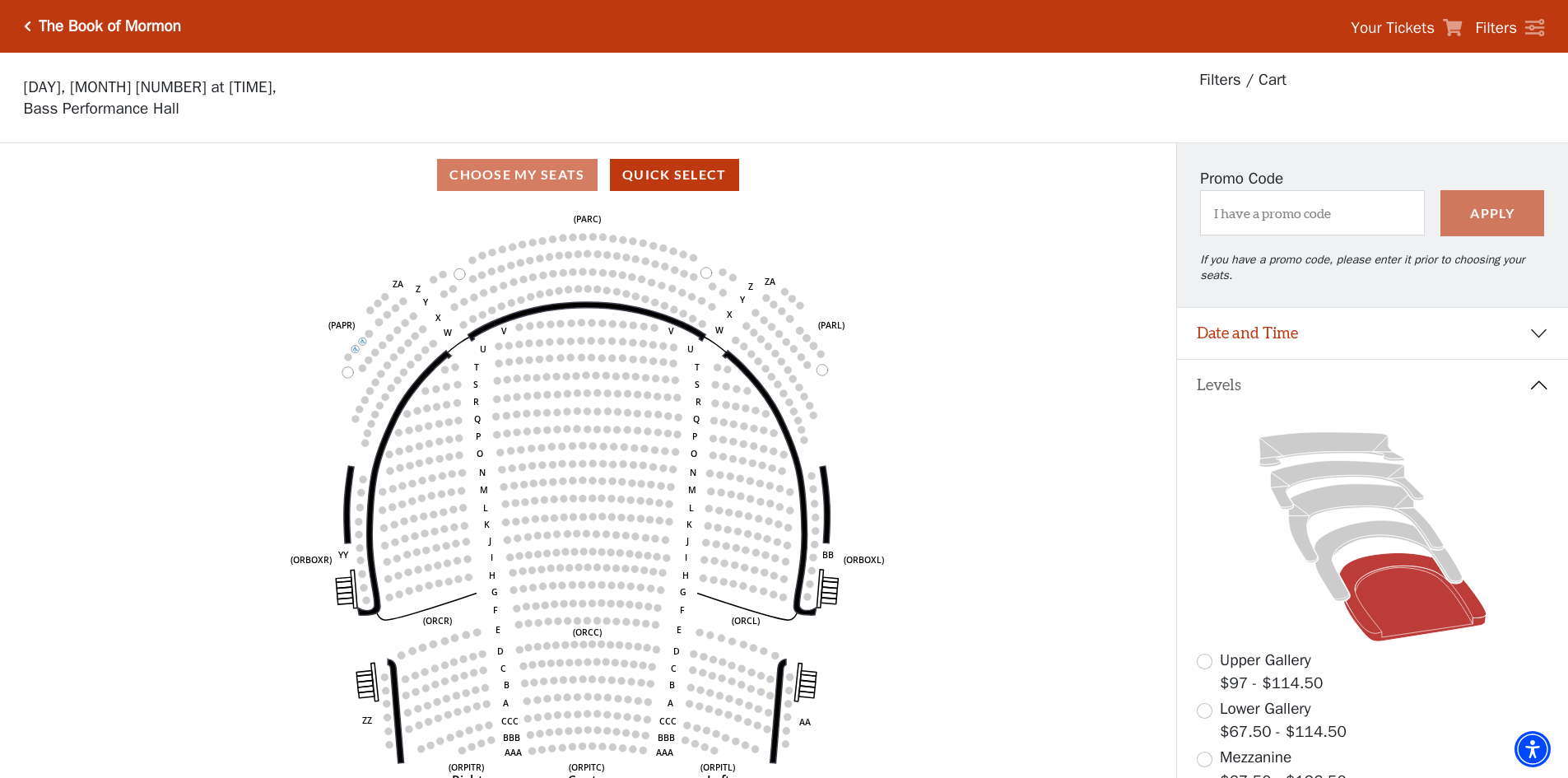 click at bounding box center [27, 26] 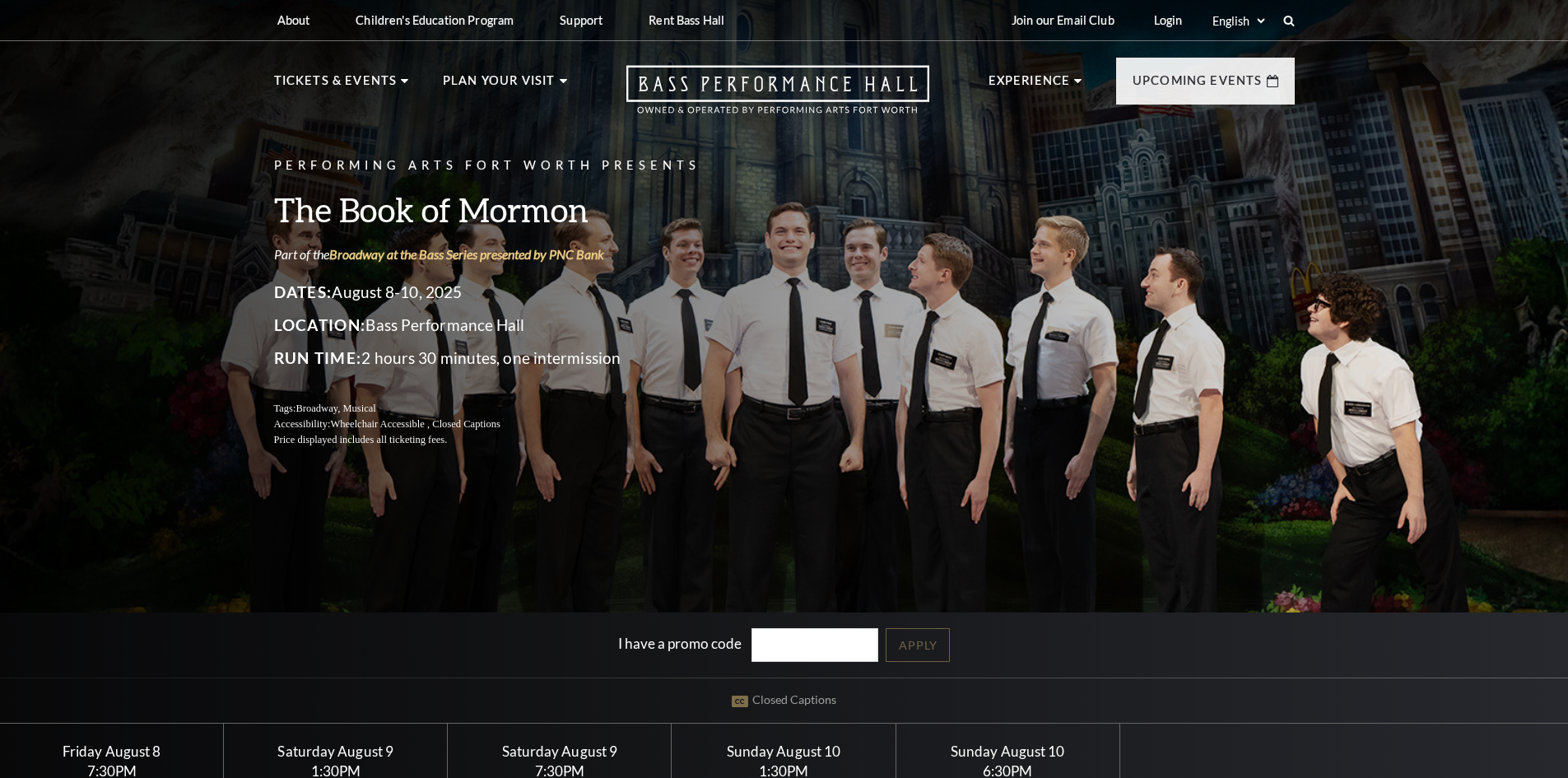 scroll, scrollTop: 0, scrollLeft: 0, axis: both 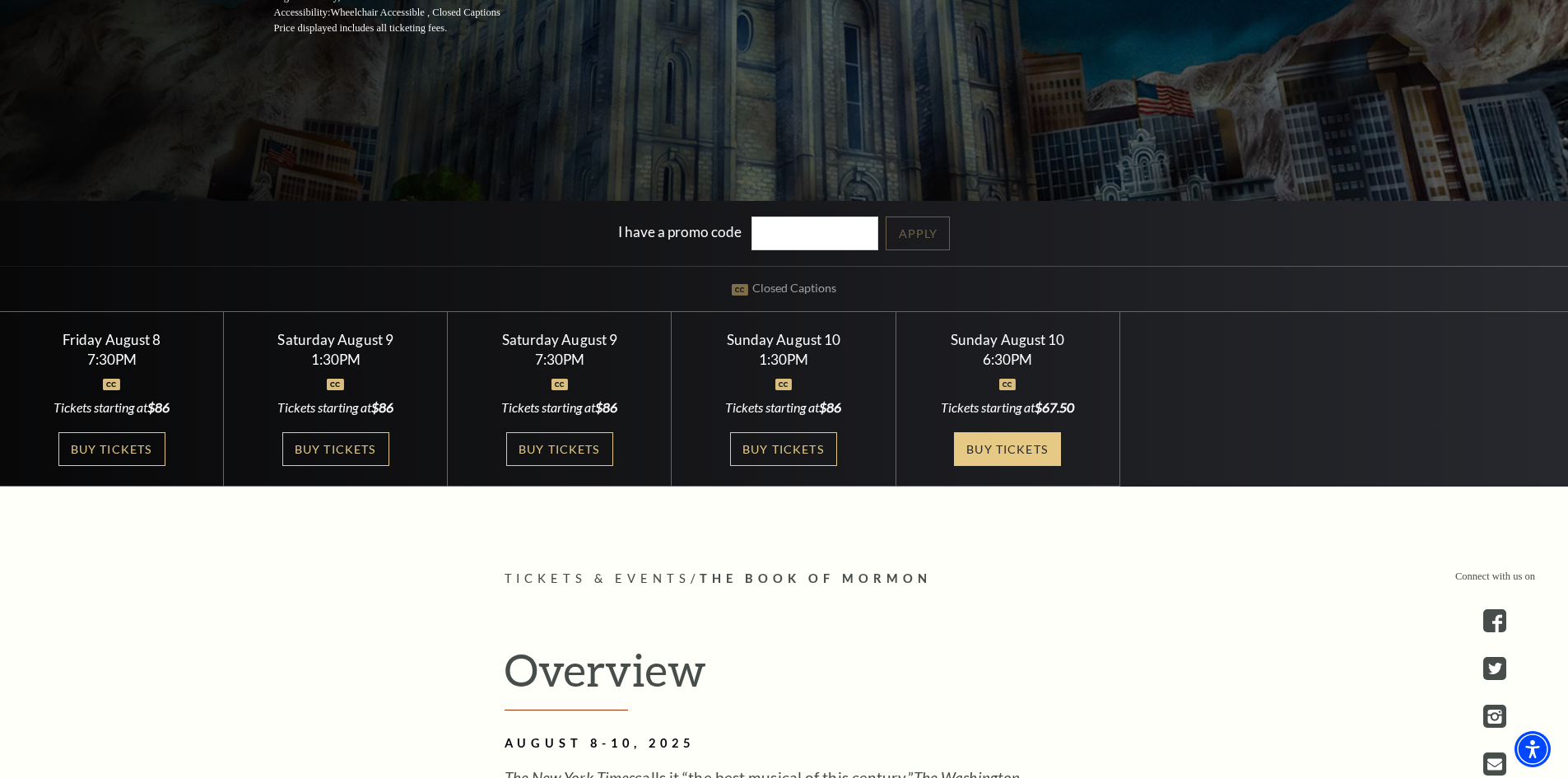 click on "Buy Tickets" at bounding box center (1007, 449) 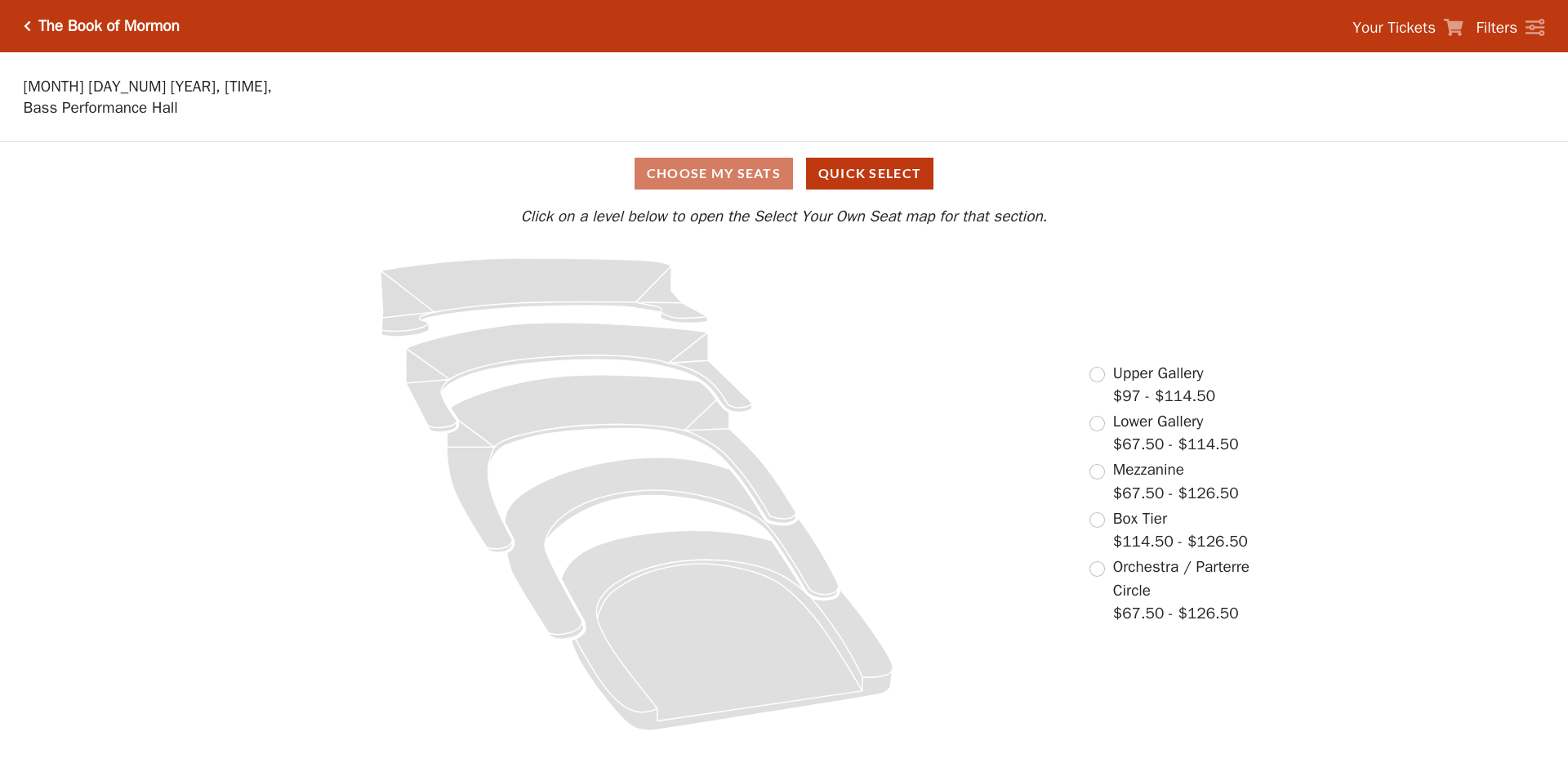 scroll, scrollTop: 0, scrollLeft: 0, axis: both 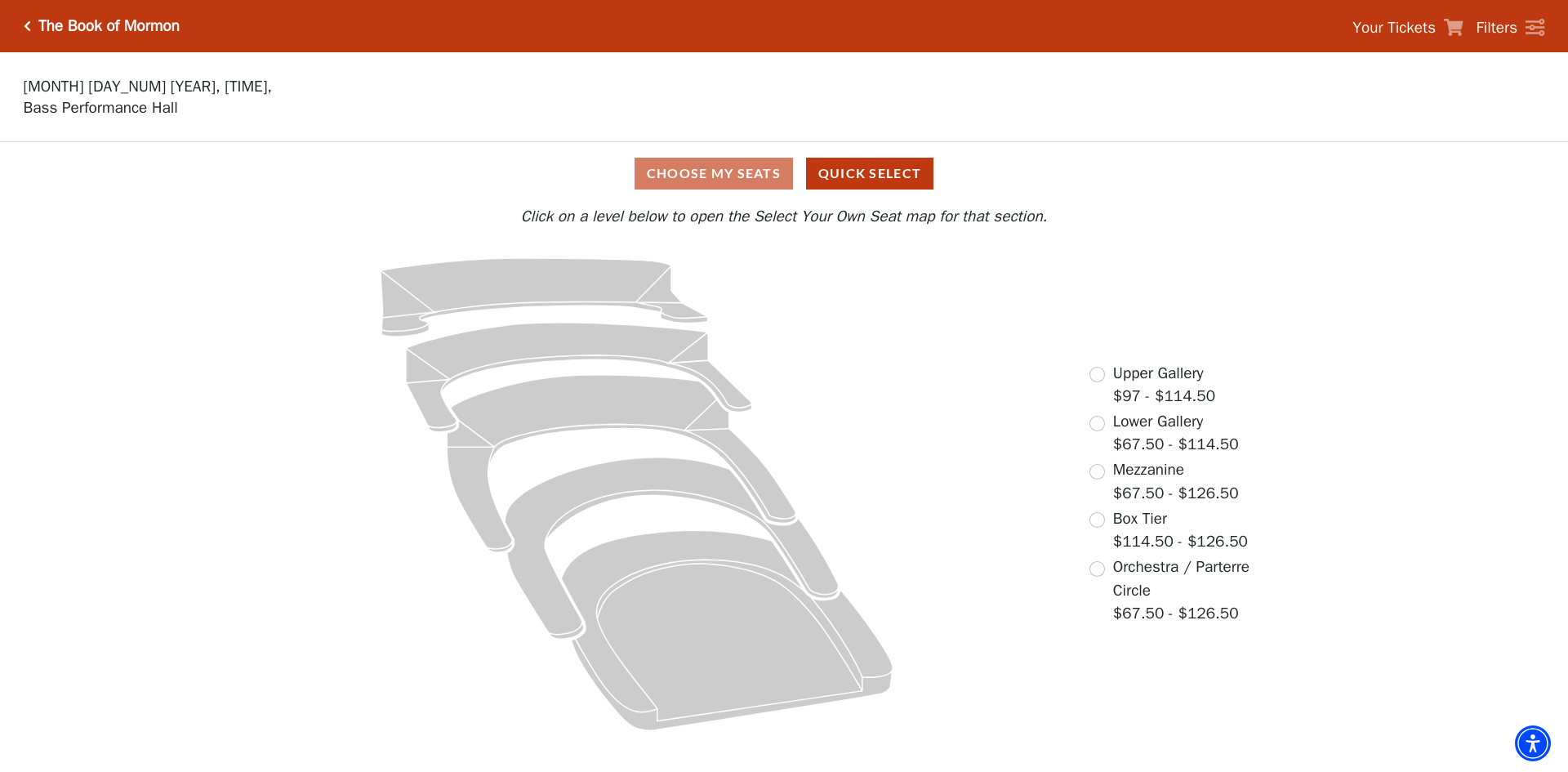 click on "Box Tier $114.50 - $126.50" at bounding box center [1180, 530] 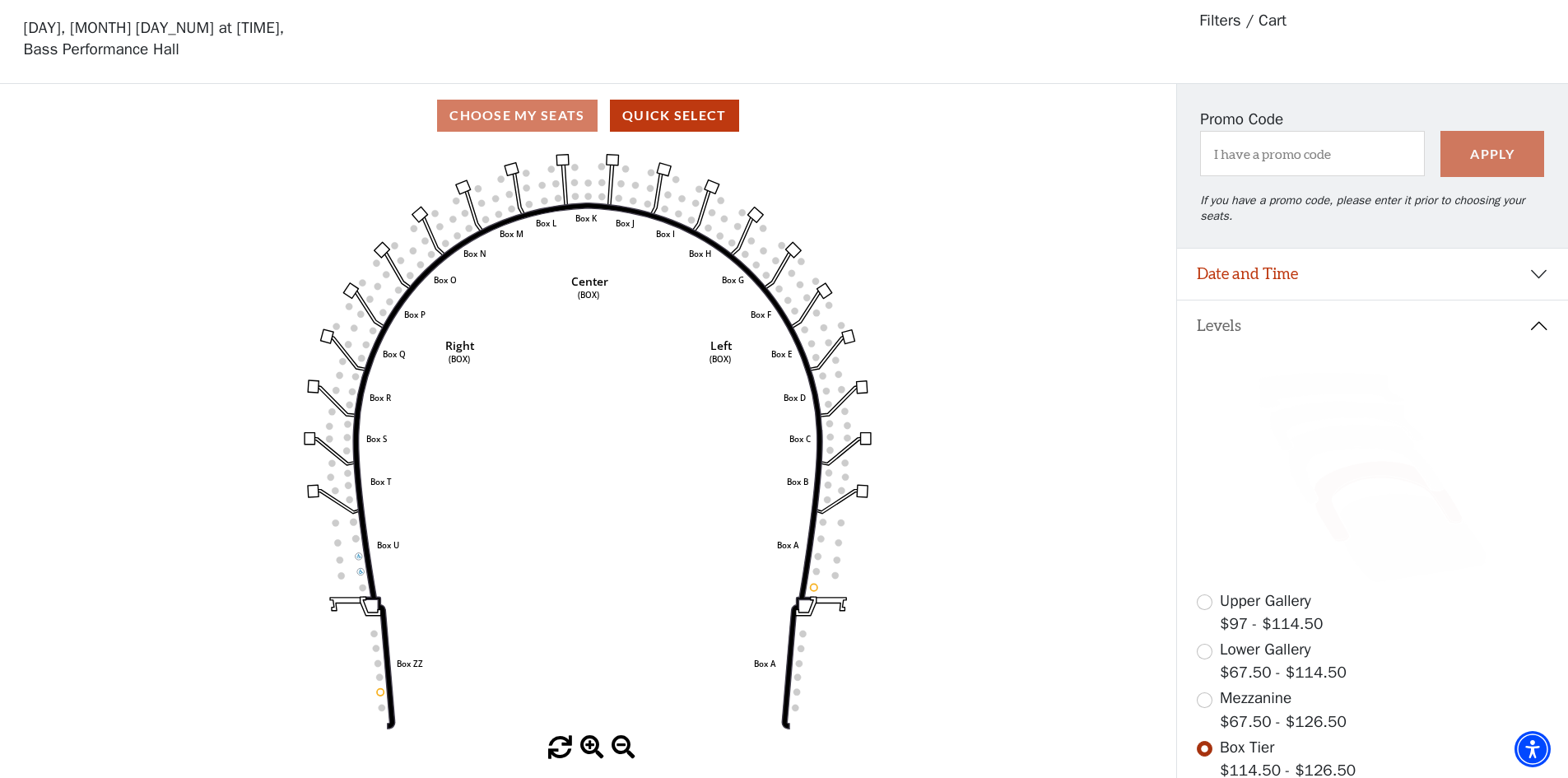 scroll, scrollTop: 77, scrollLeft: 0, axis: vertical 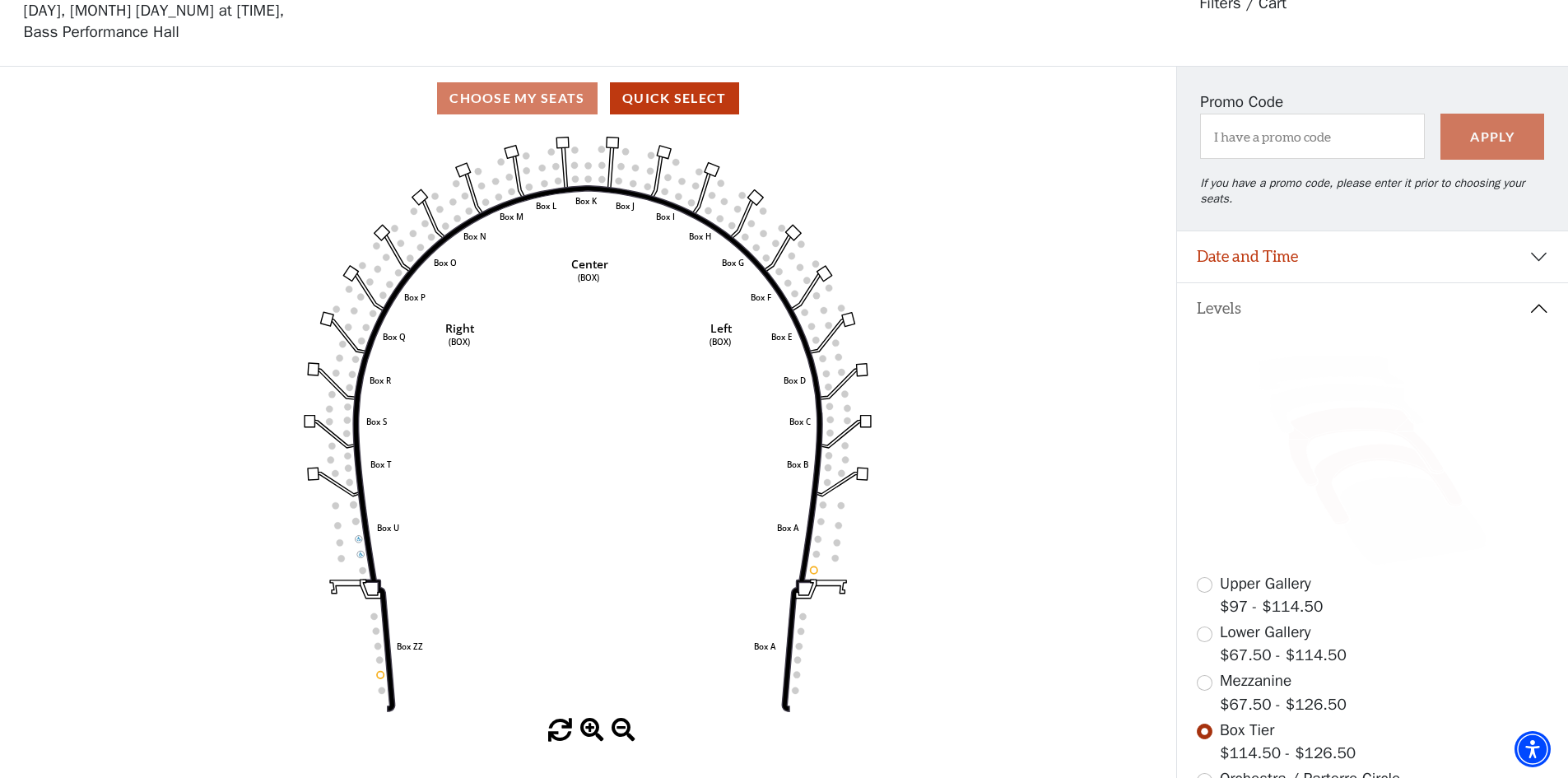 click 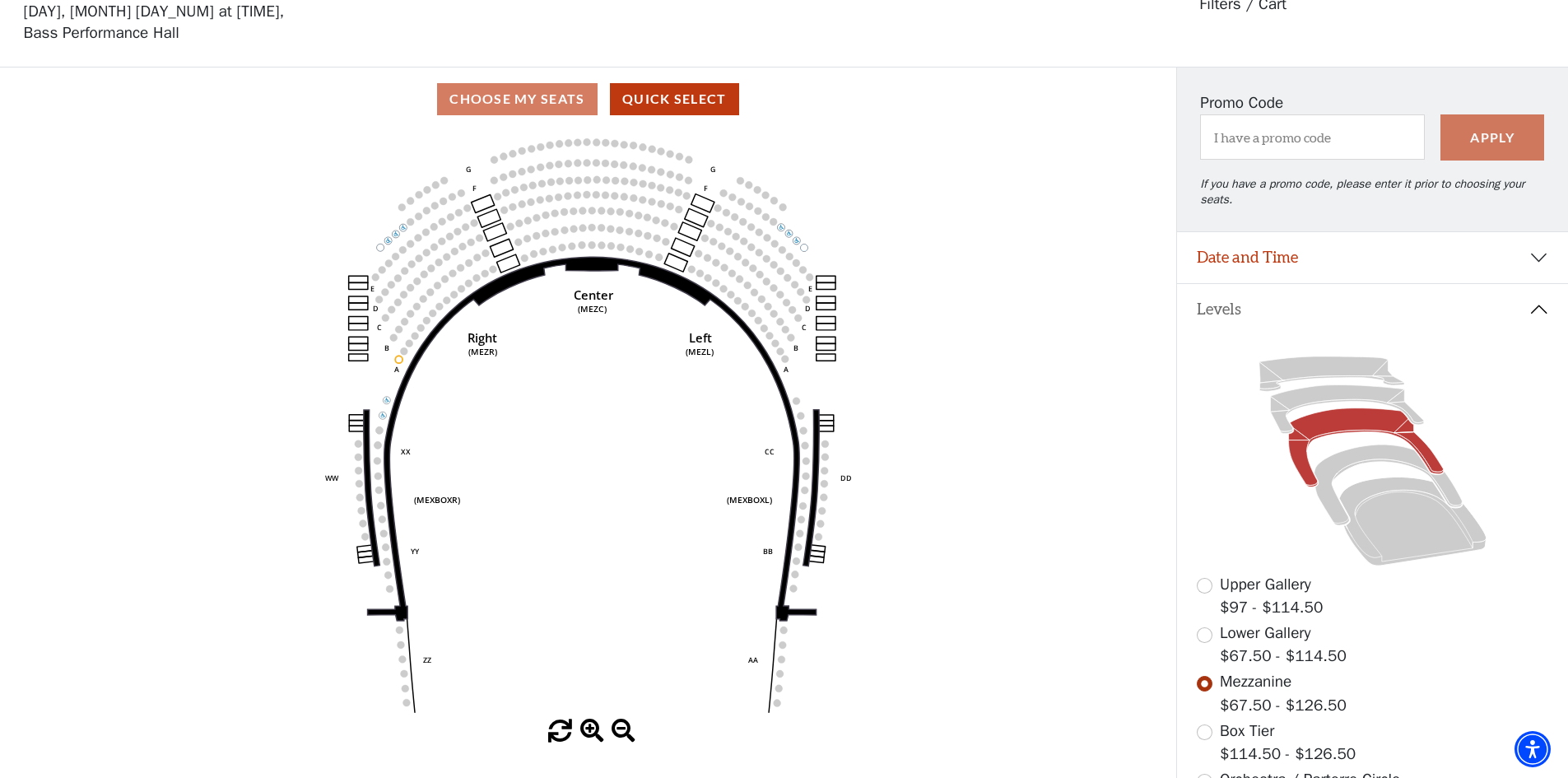 scroll, scrollTop: 77, scrollLeft: 0, axis: vertical 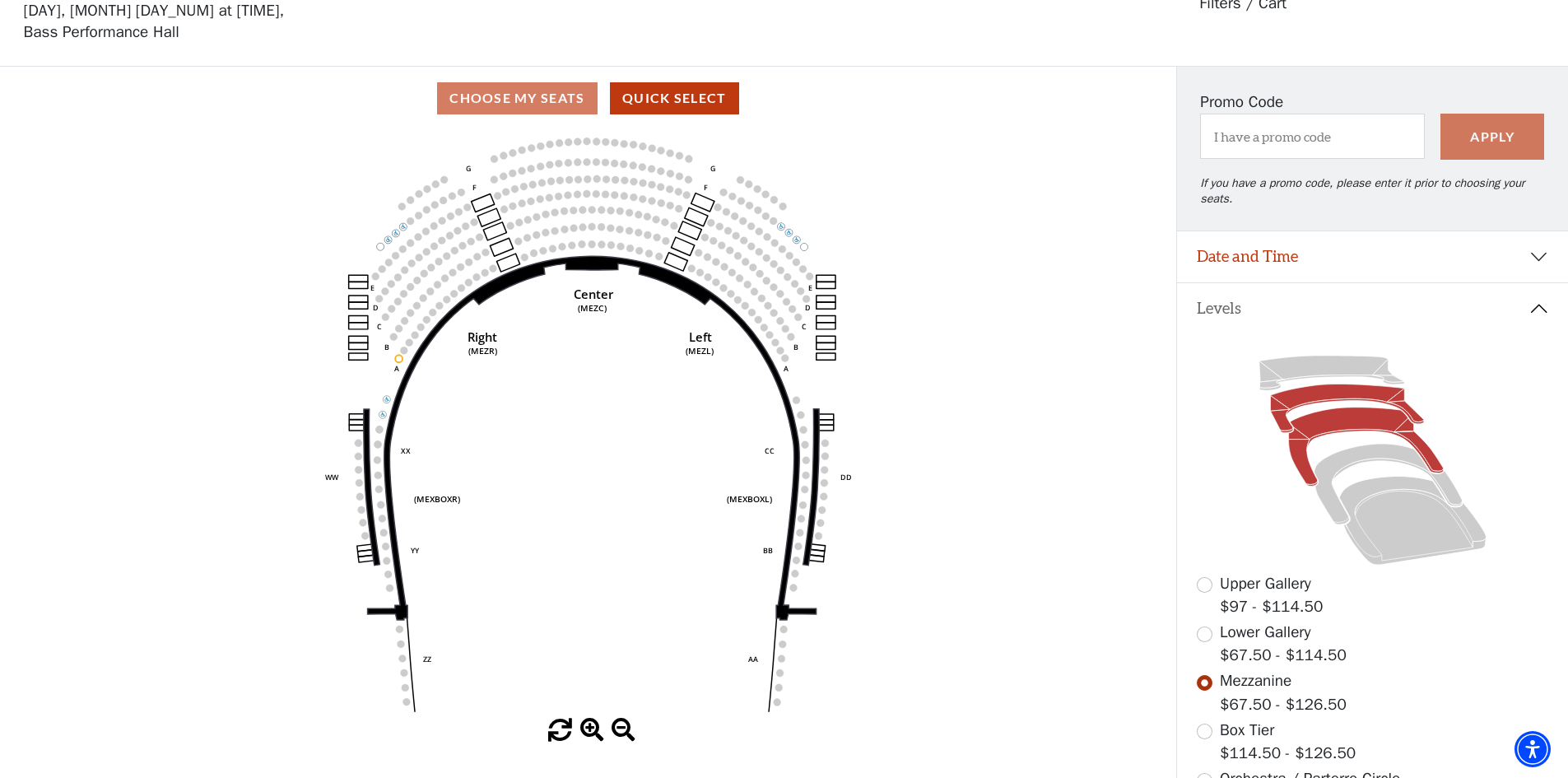 click 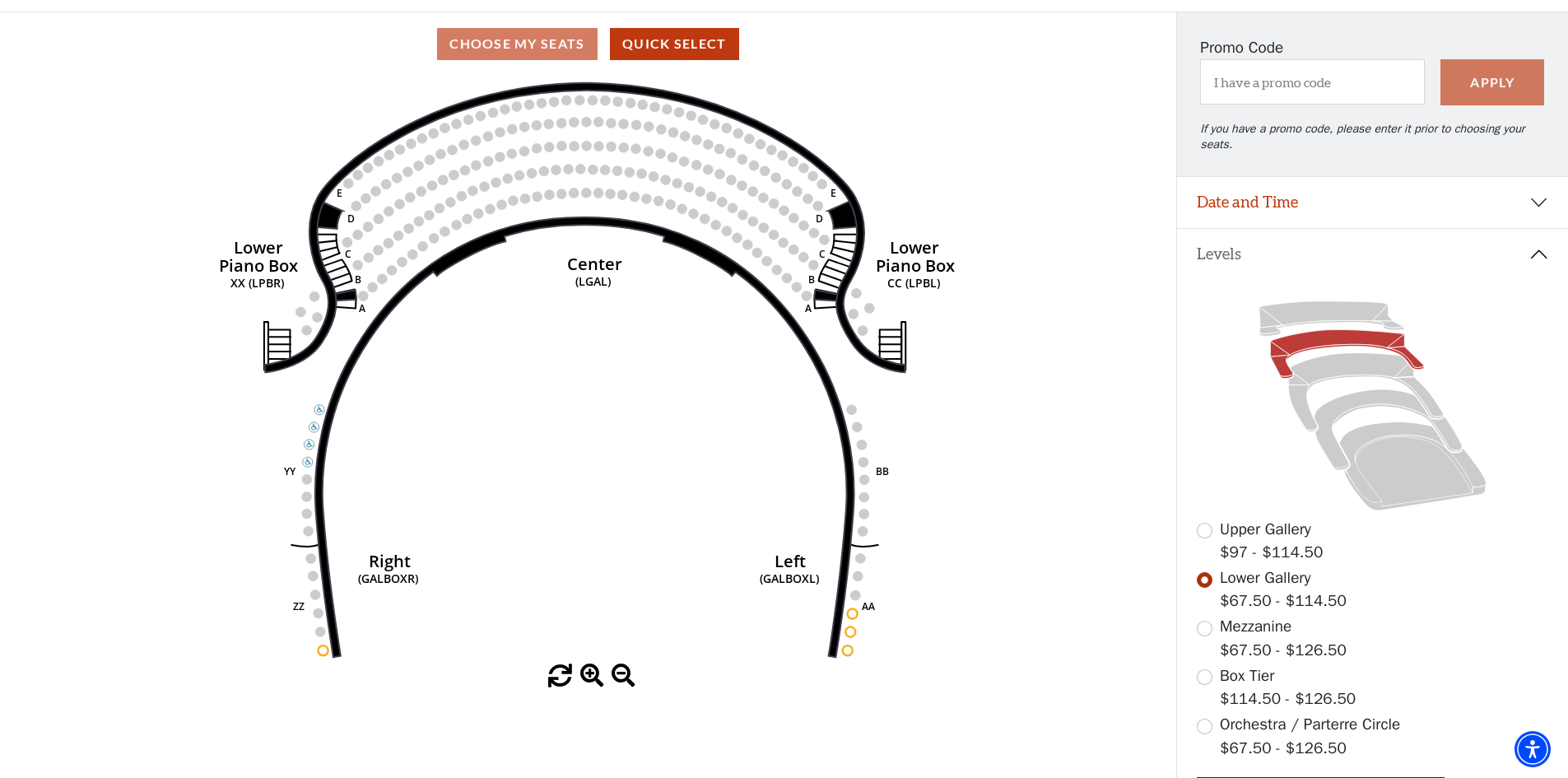 scroll, scrollTop: 159, scrollLeft: 0, axis: vertical 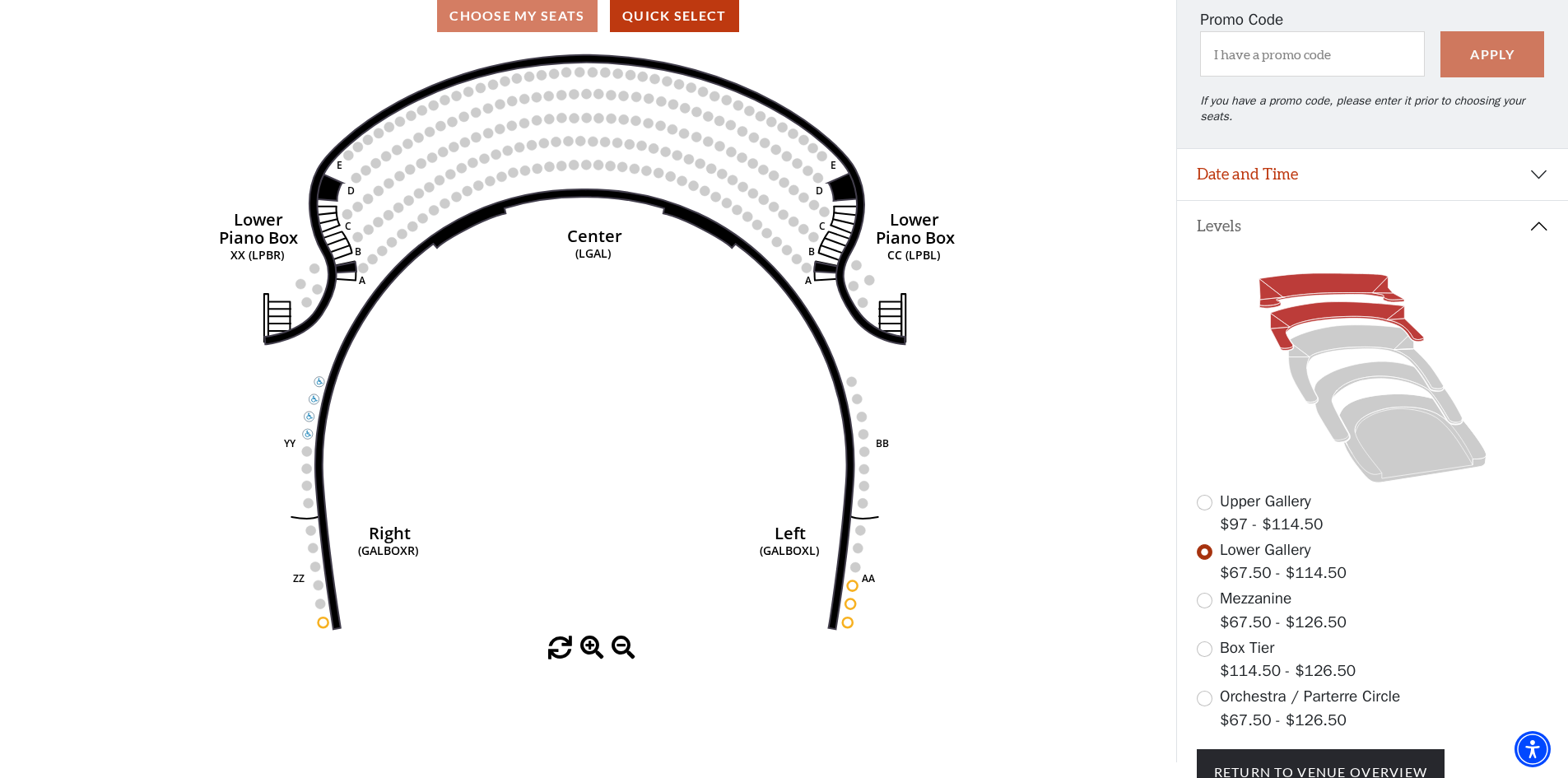 click 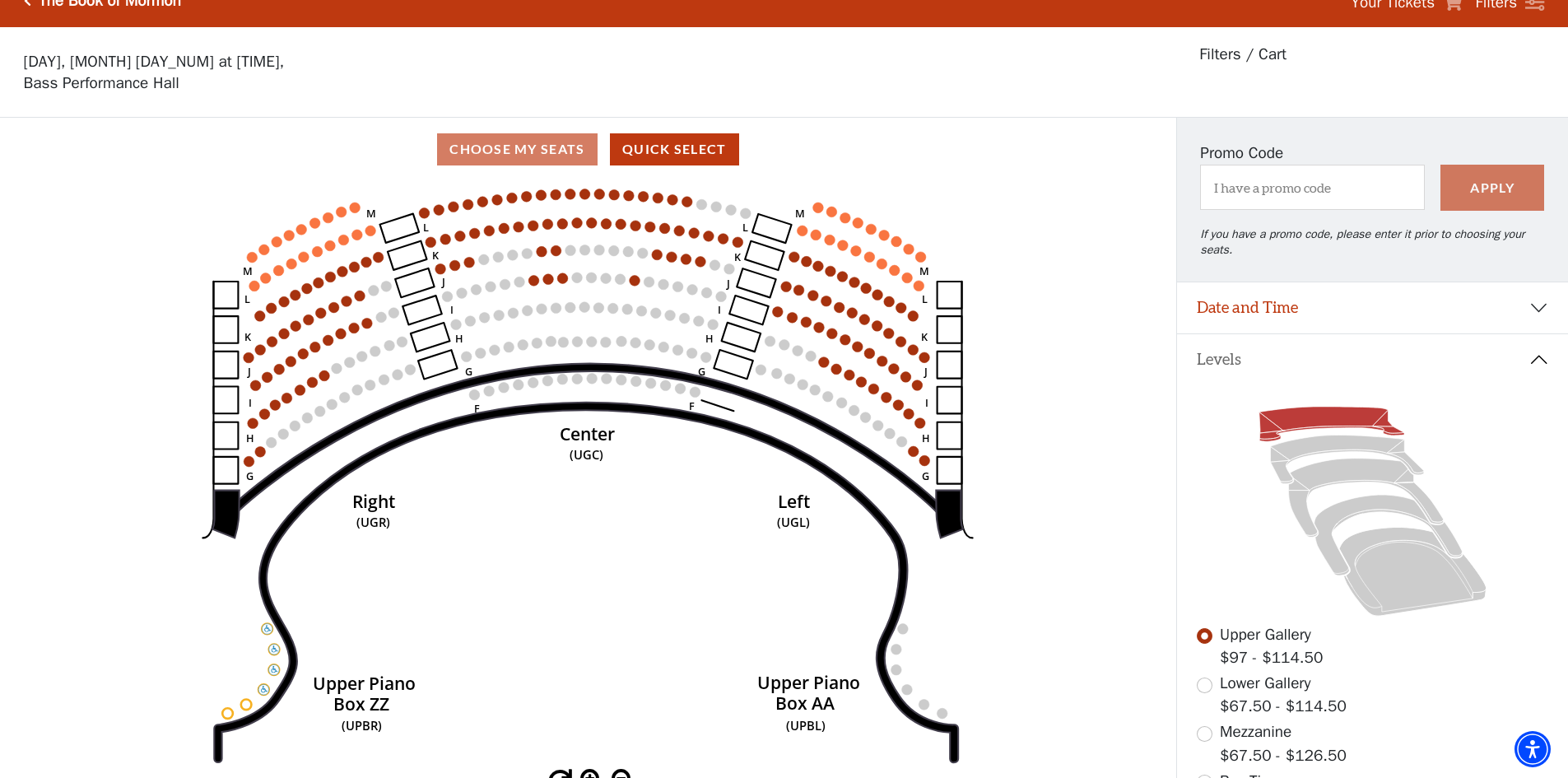 scroll, scrollTop: 0, scrollLeft: 0, axis: both 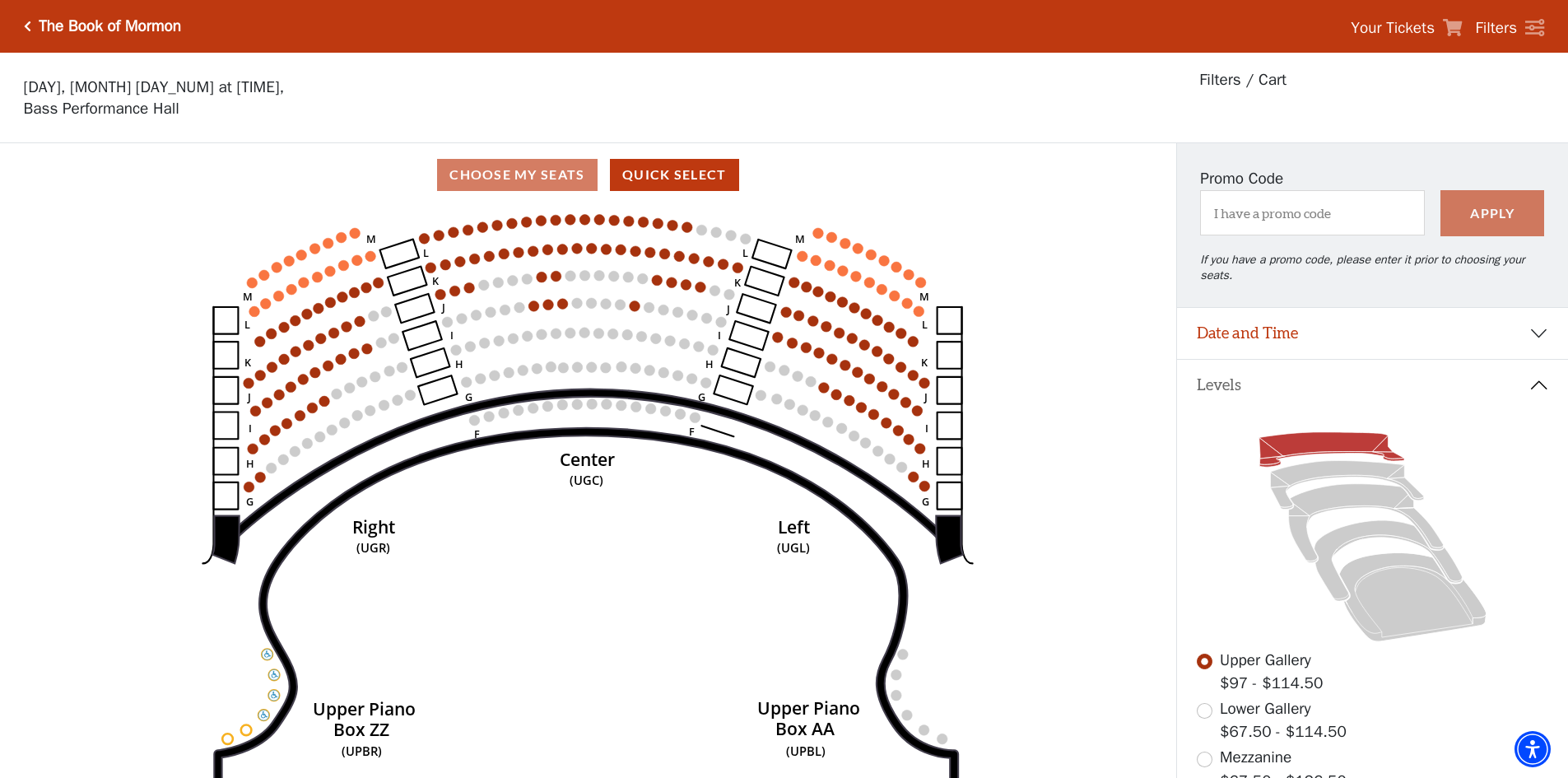 click on "The Book of Mormon" at bounding box center (109, 26) 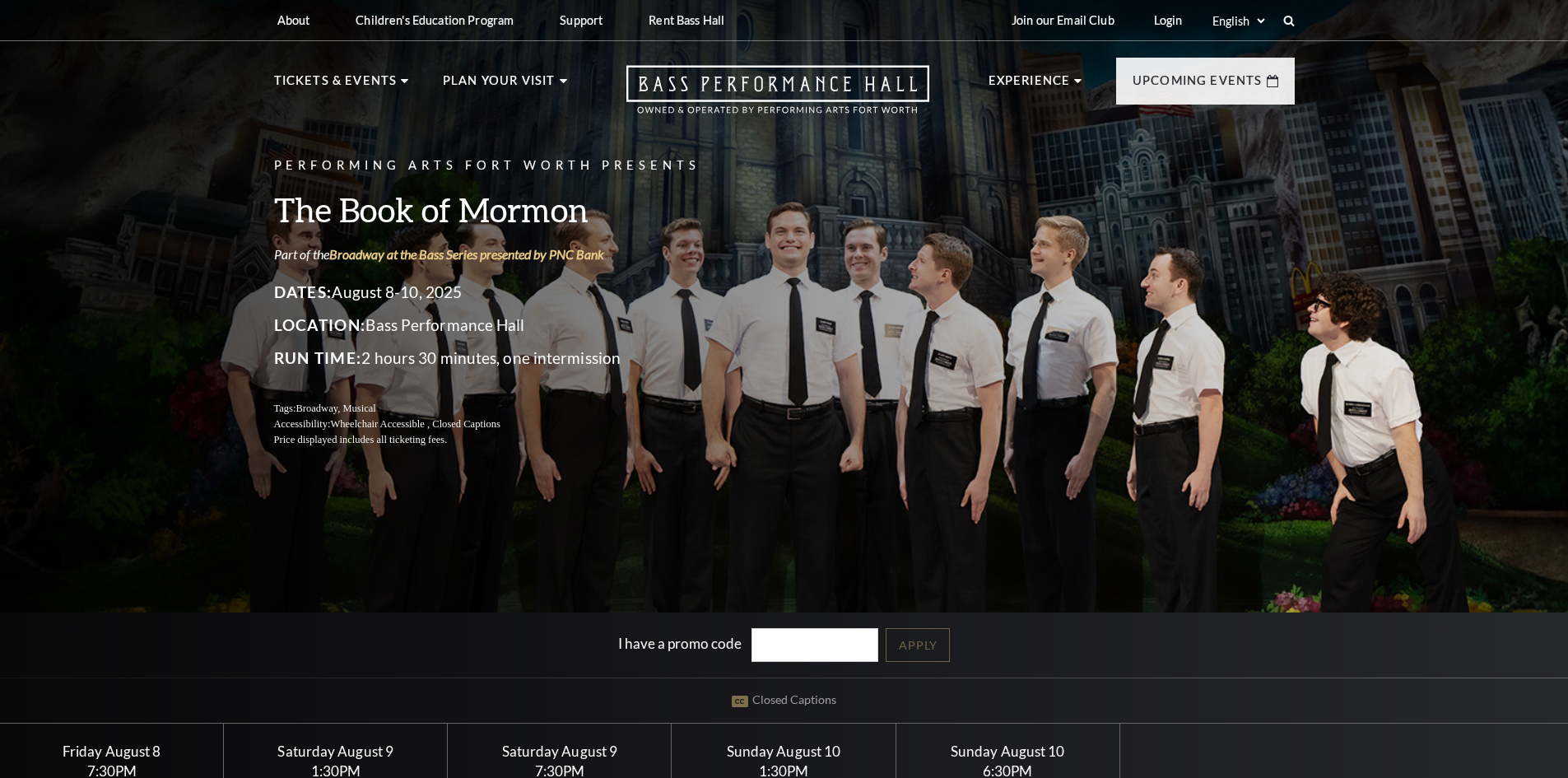 scroll, scrollTop: 0, scrollLeft: 0, axis: both 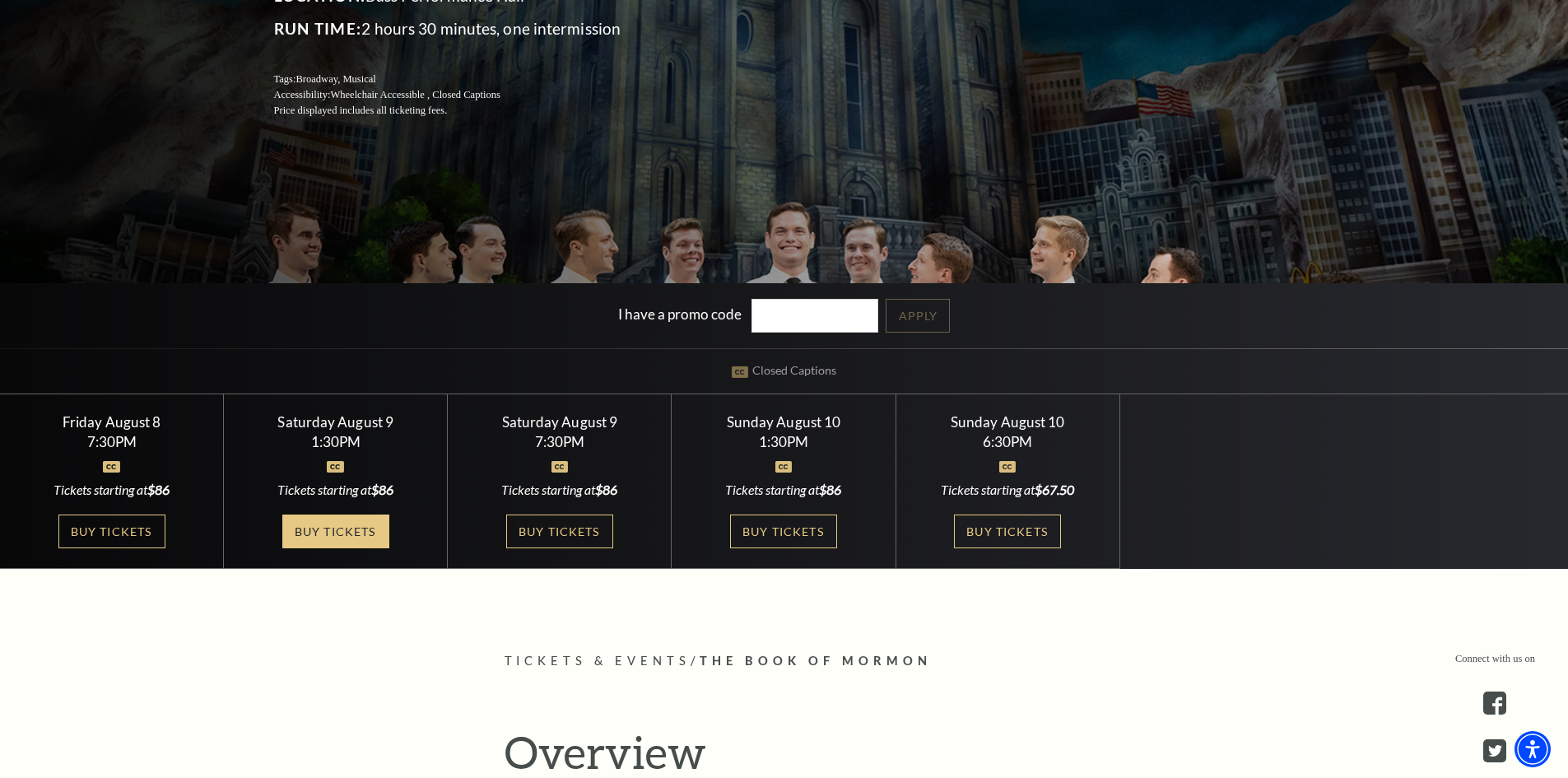 click on "Buy Tickets" at bounding box center (336, 531) 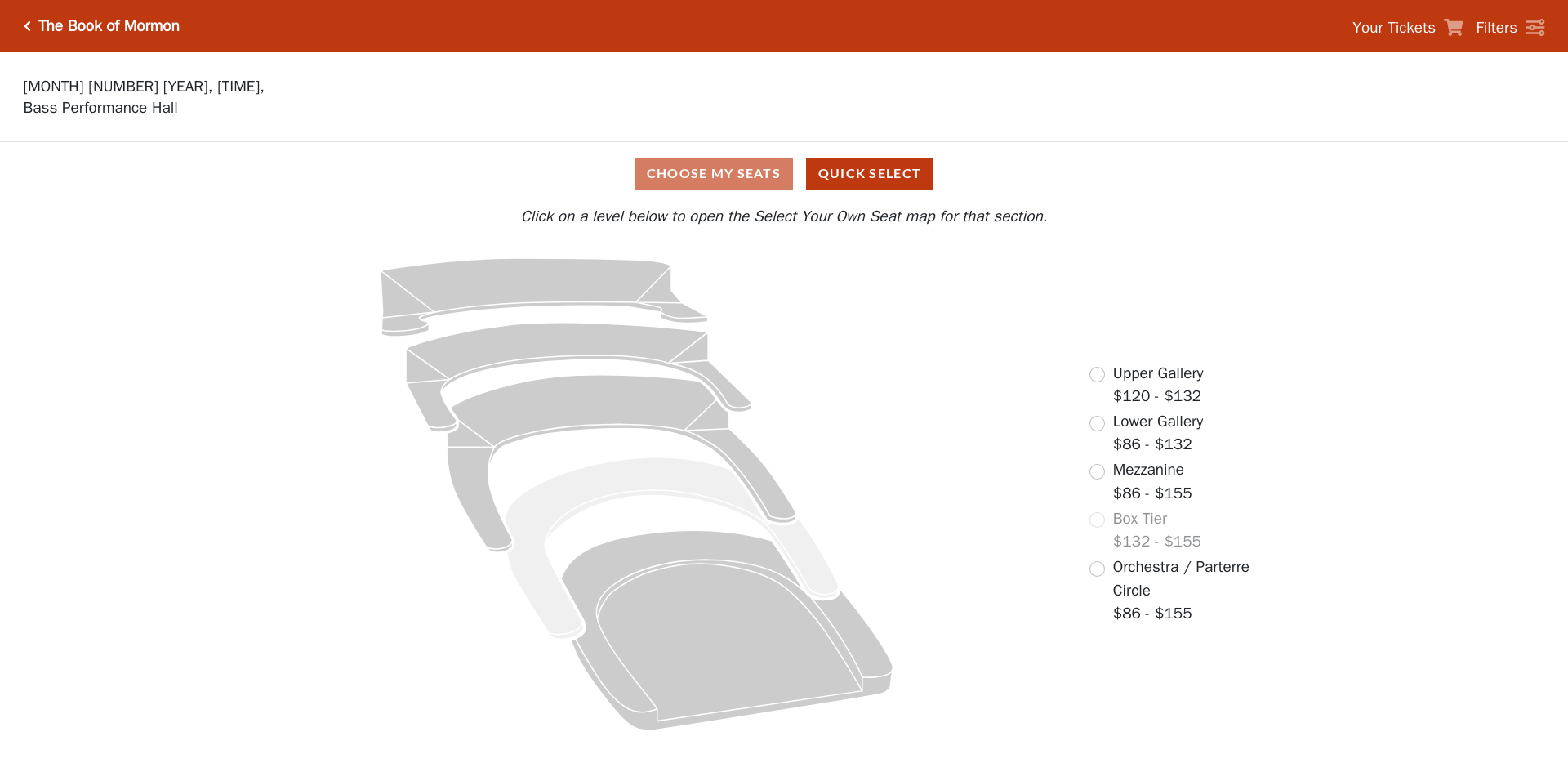 scroll, scrollTop: 0, scrollLeft: 0, axis: both 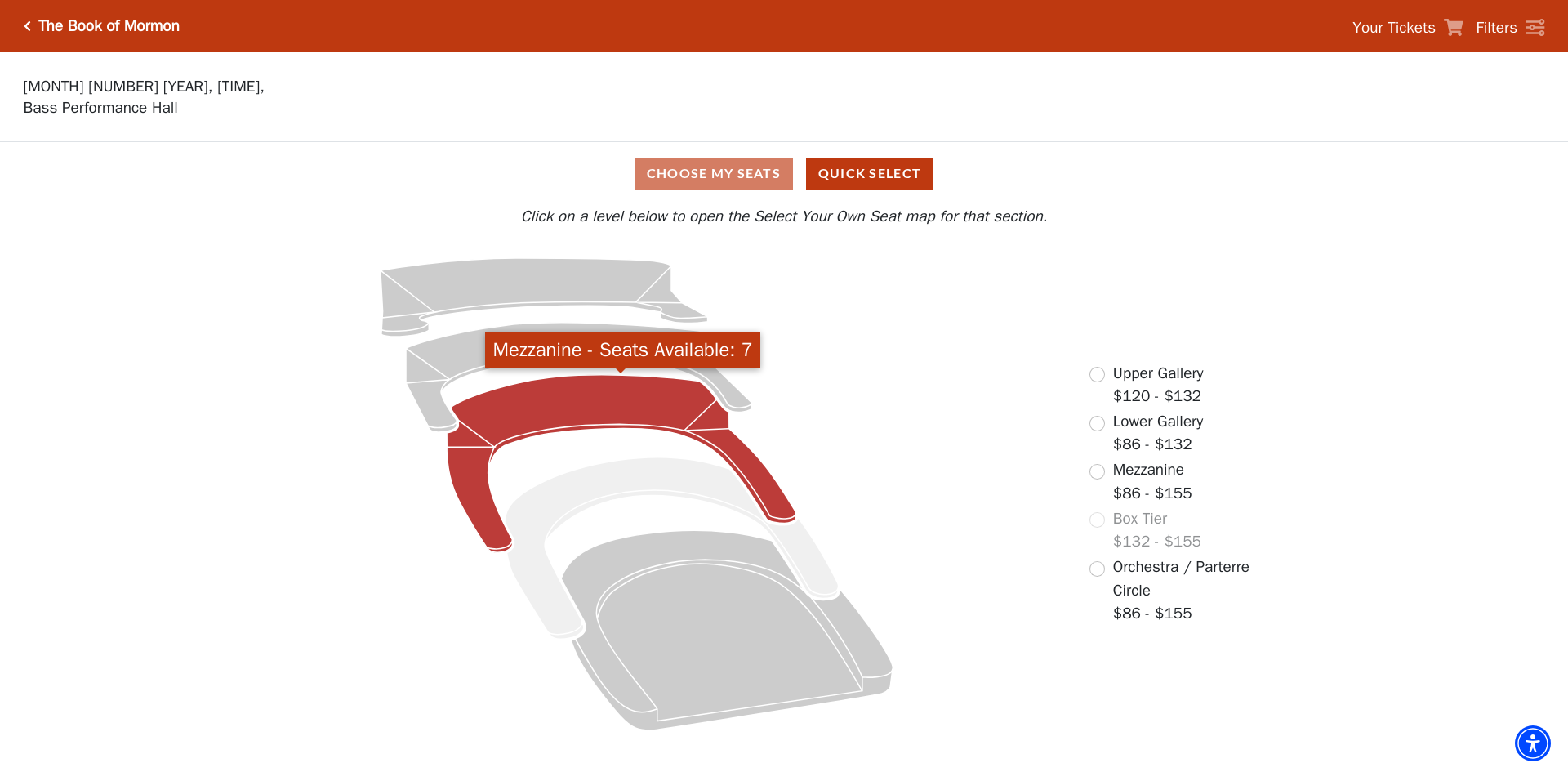 click 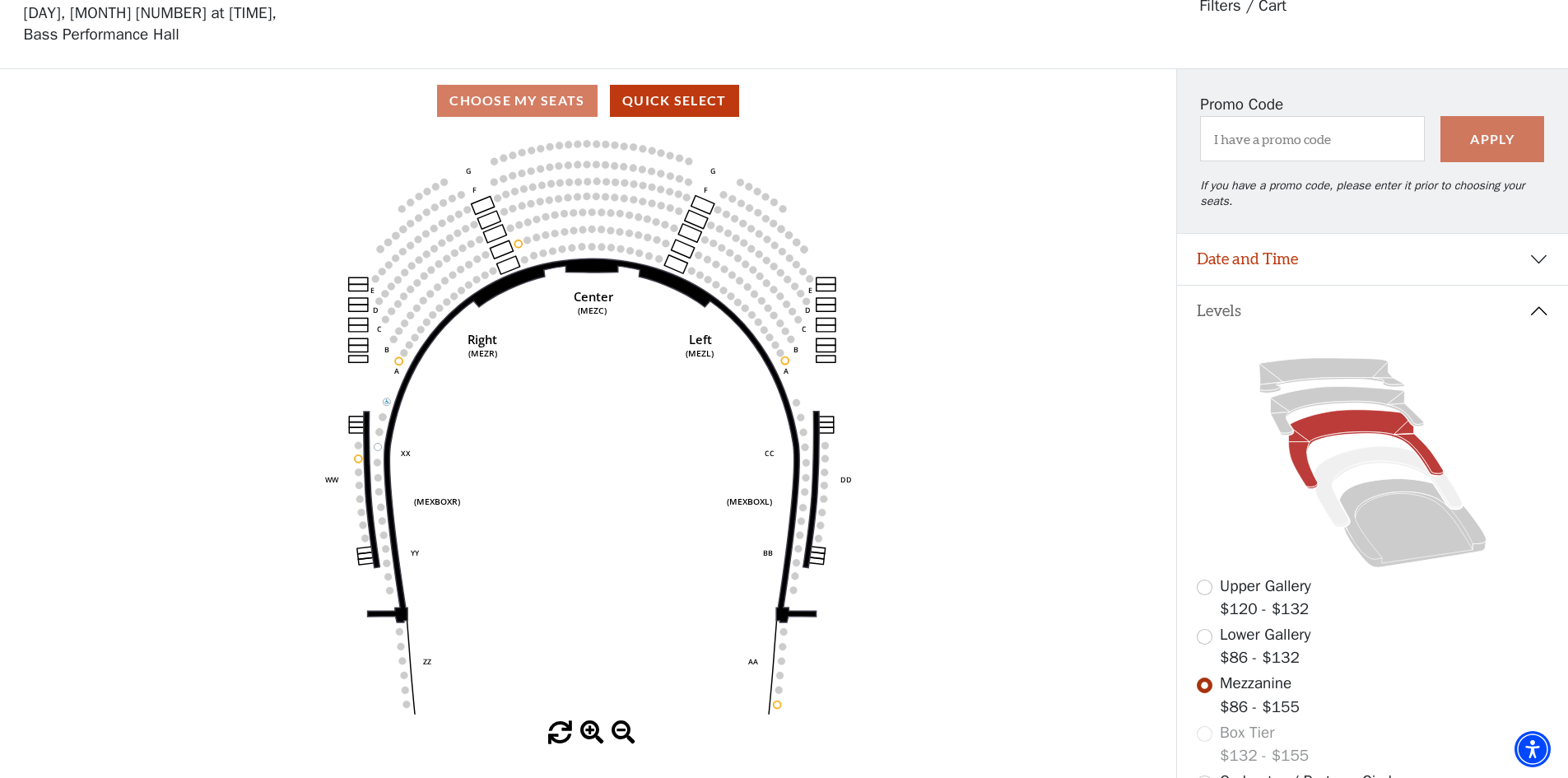 scroll, scrollTop: 77, scrollLeft: 0, axis: vertical 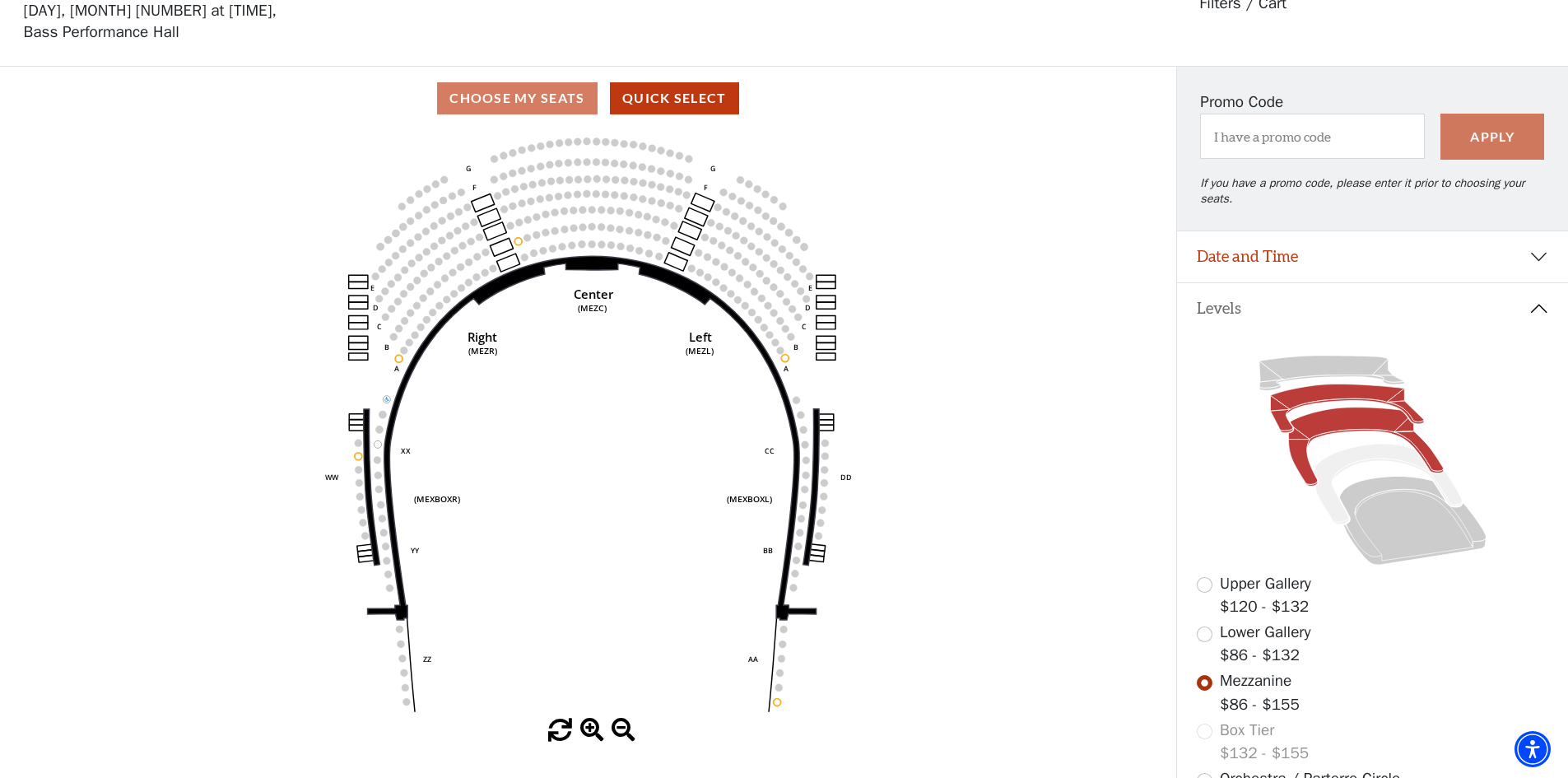 click 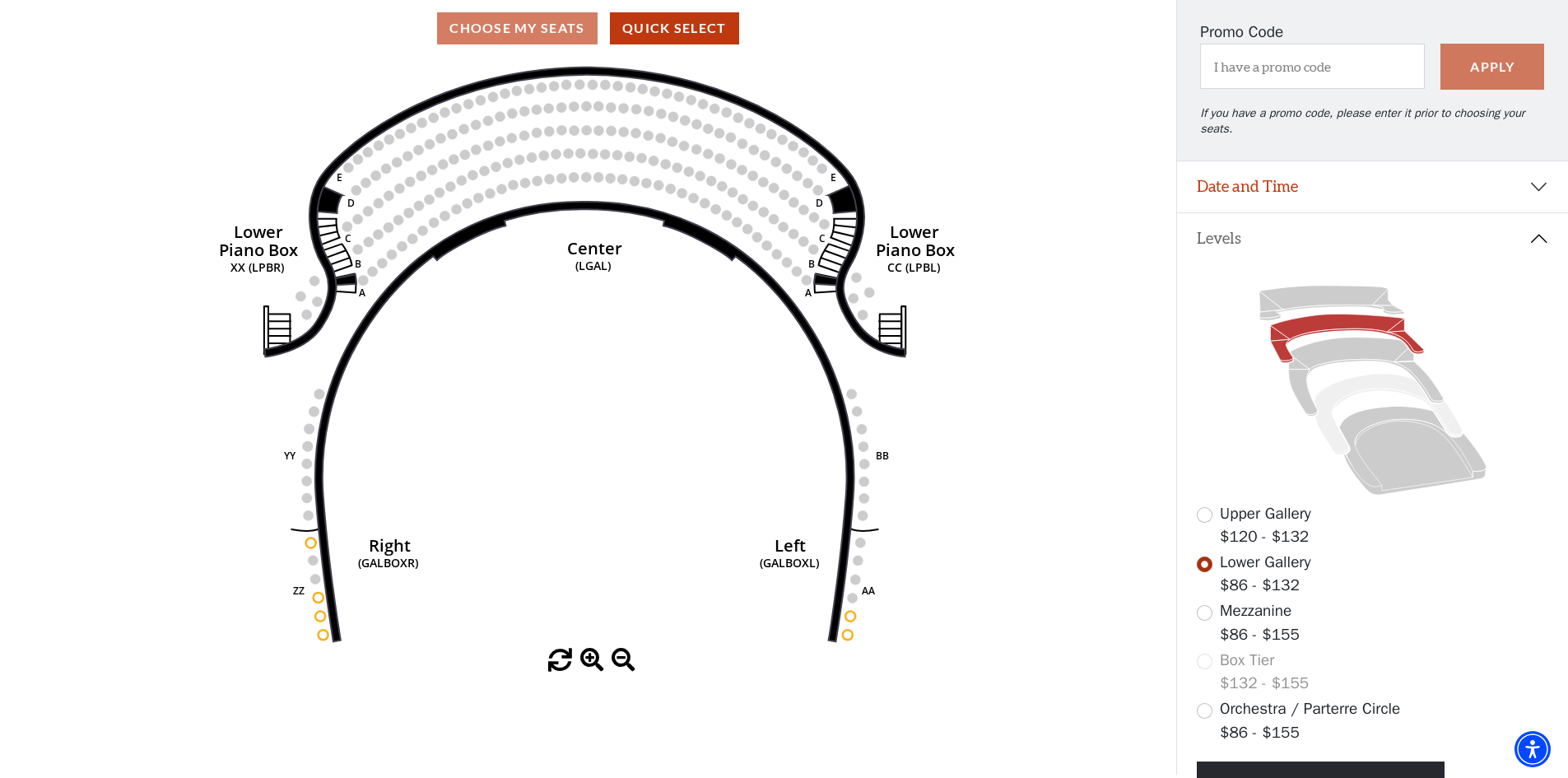 scroll, scrollTop: 241, scrollLeft: 0, axis: vertical 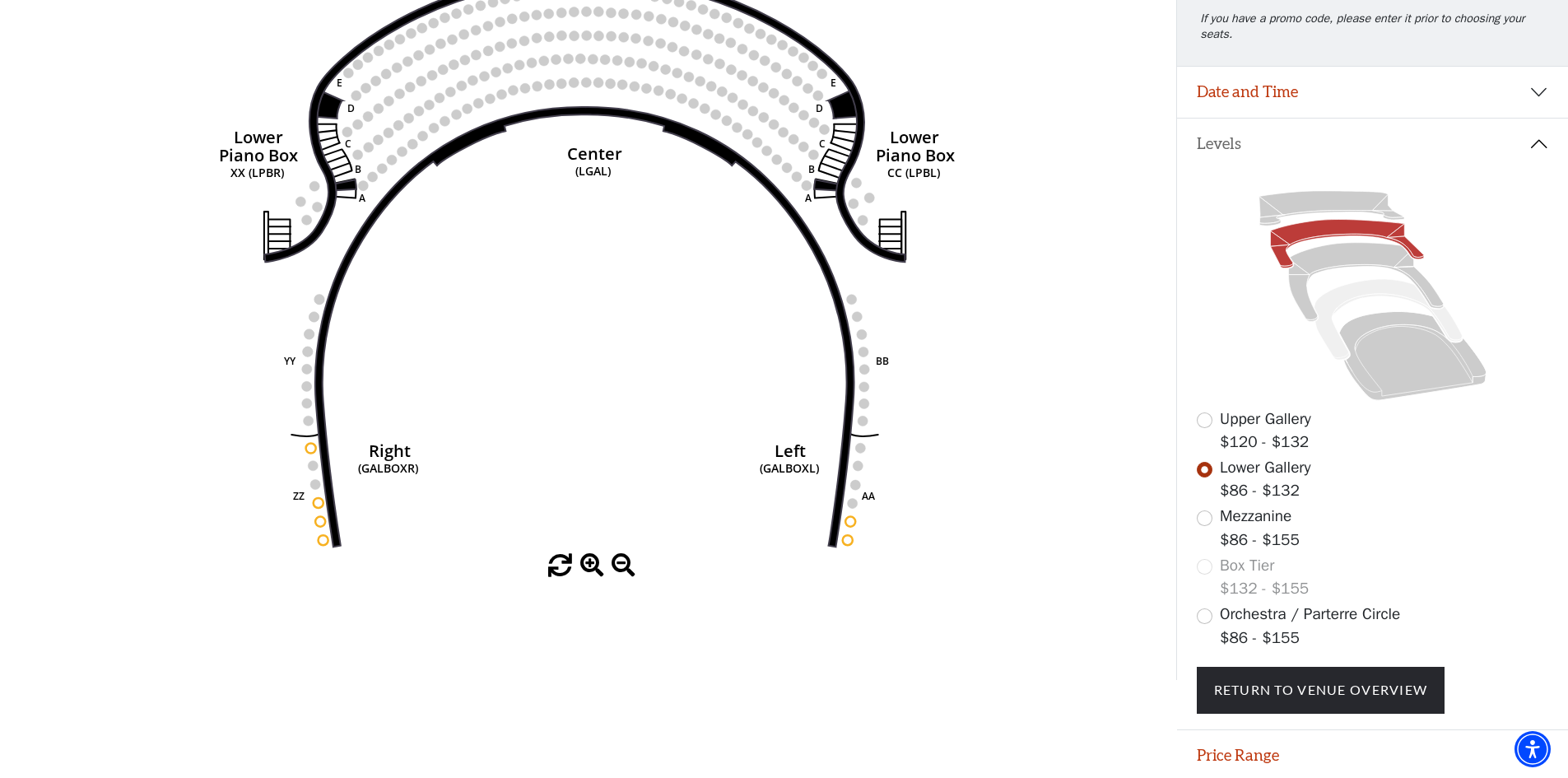 click on "Upper Gallery $120 - $132" at bounding box center (1265, 431) 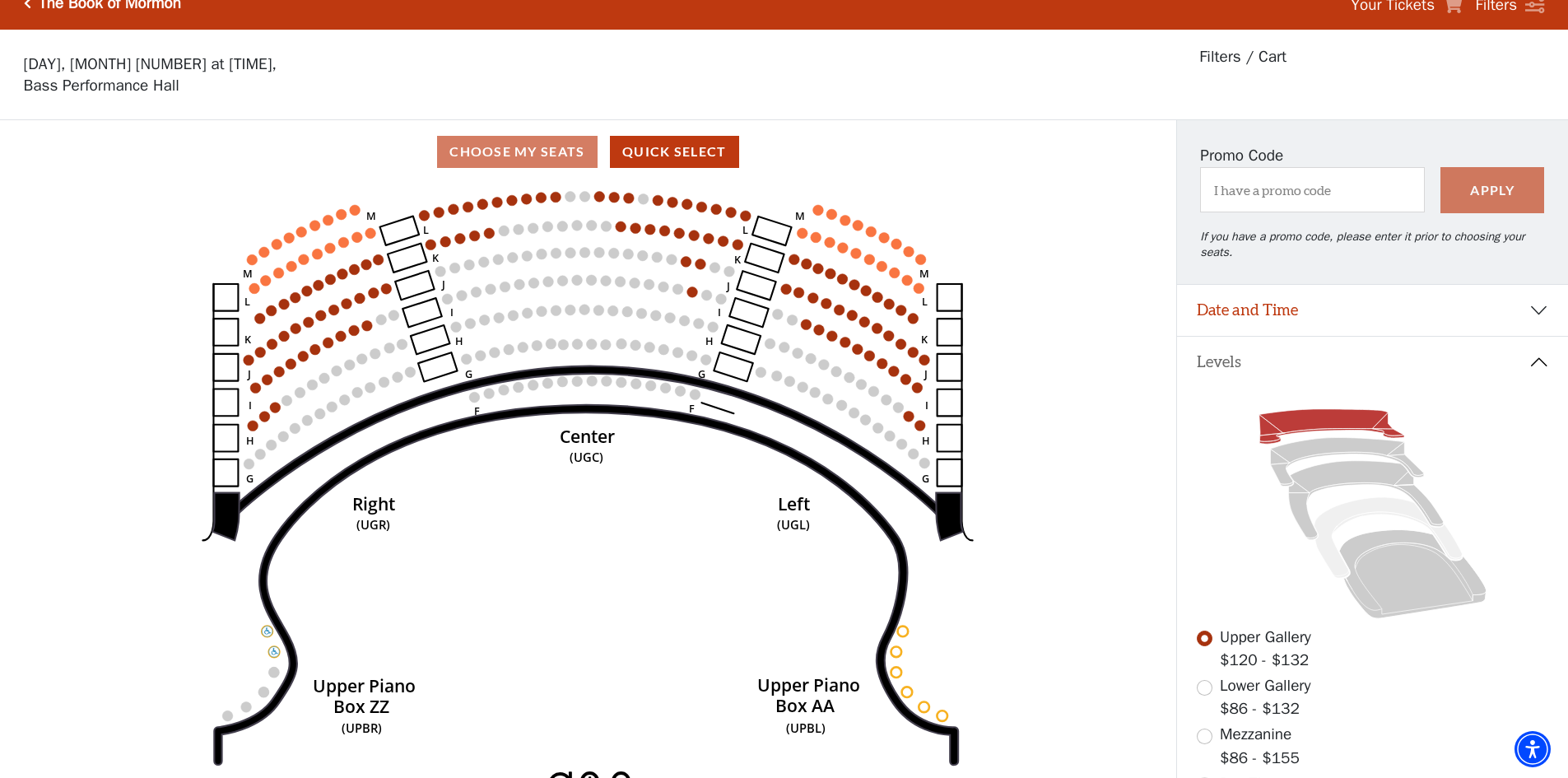 scroll, scrollTop: 0, scrollLeft: 0, axis: both 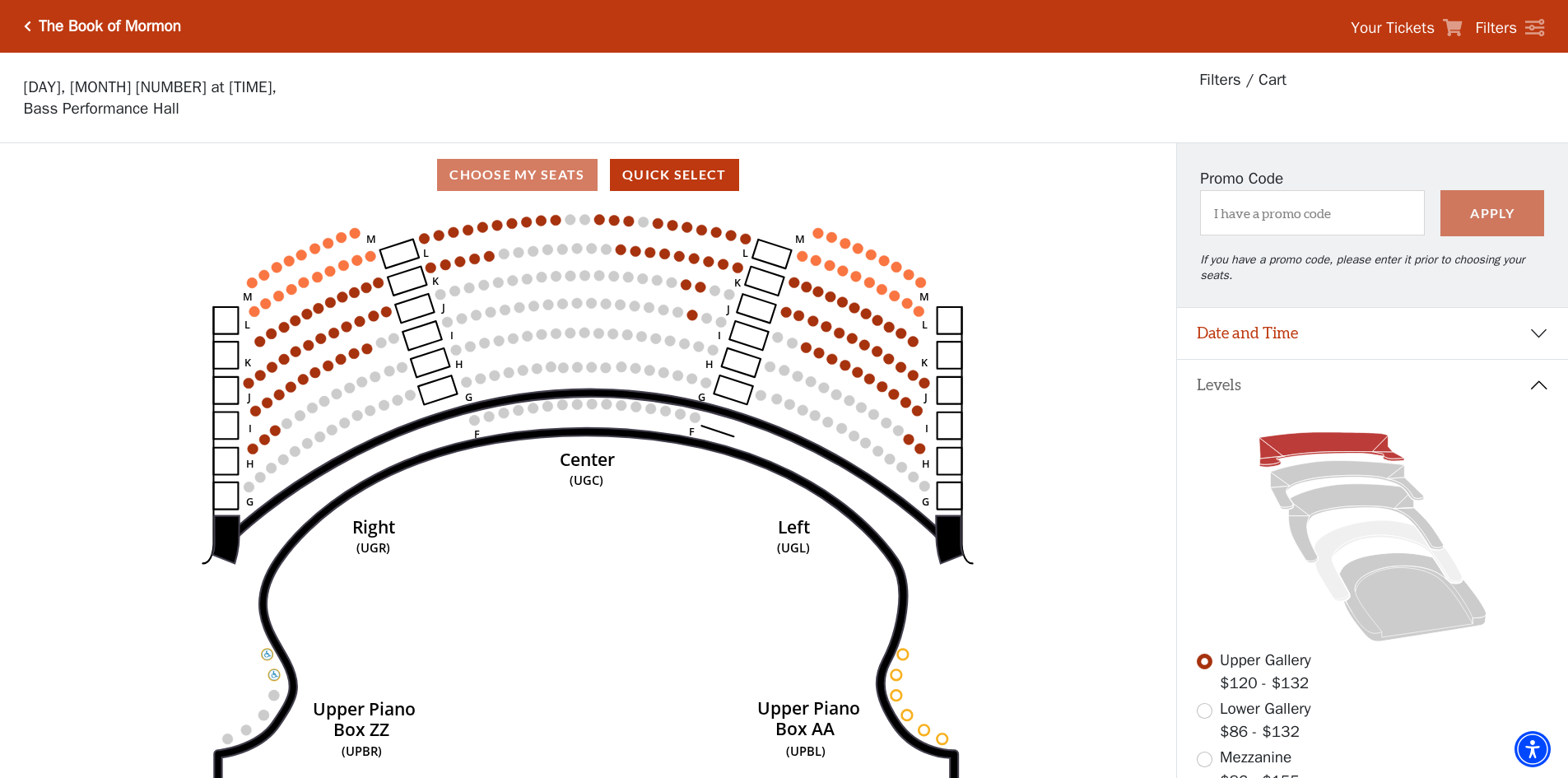 click at bounding box center [27, 26] 